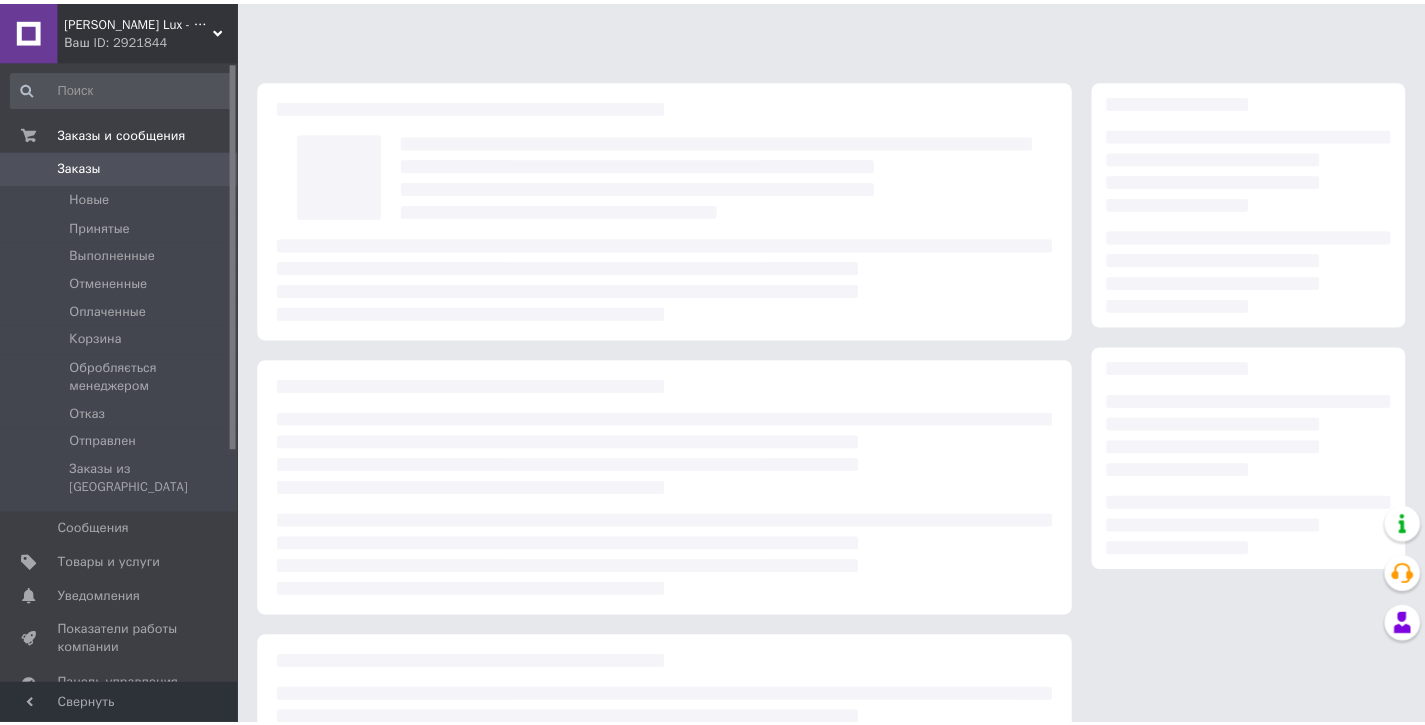 scroll, scrollTop: 0, scrollLeft: 0, axis: both 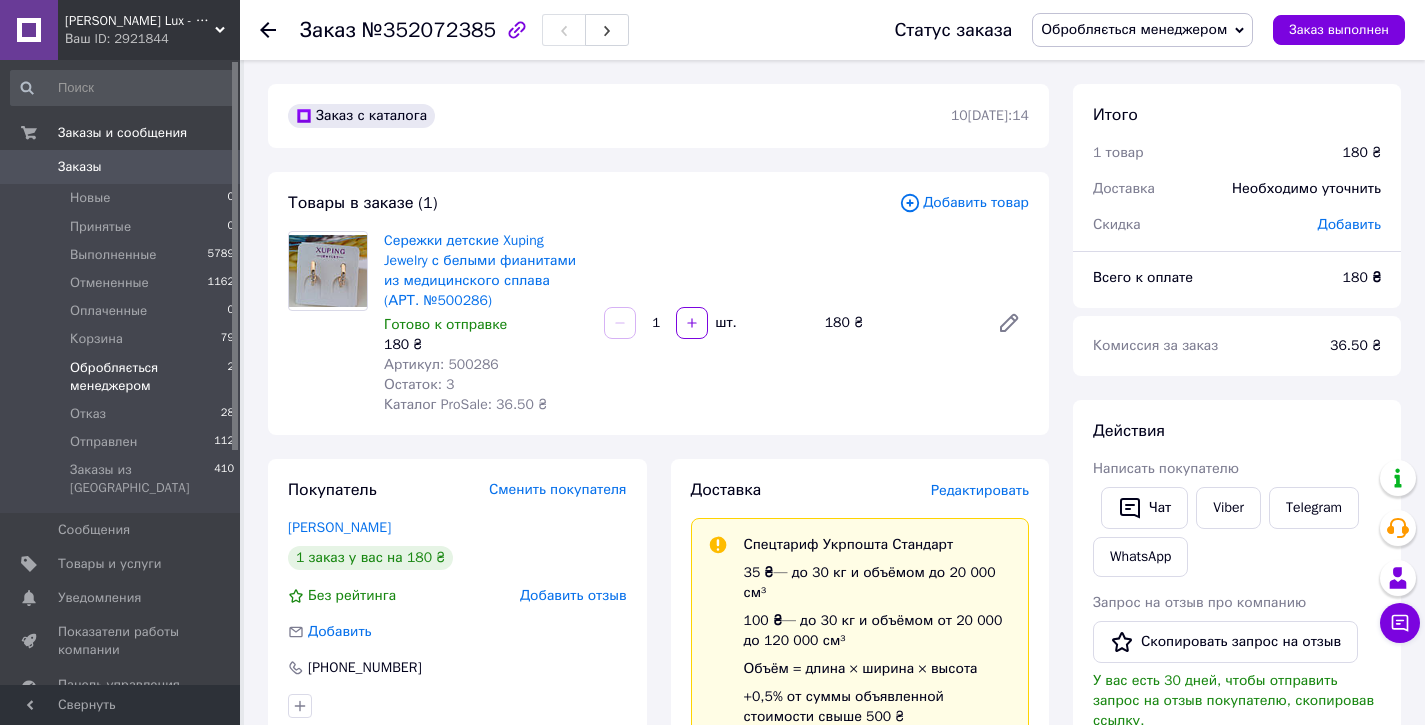 click on "Обробляється менеджером" at bounding box center (148, 377) 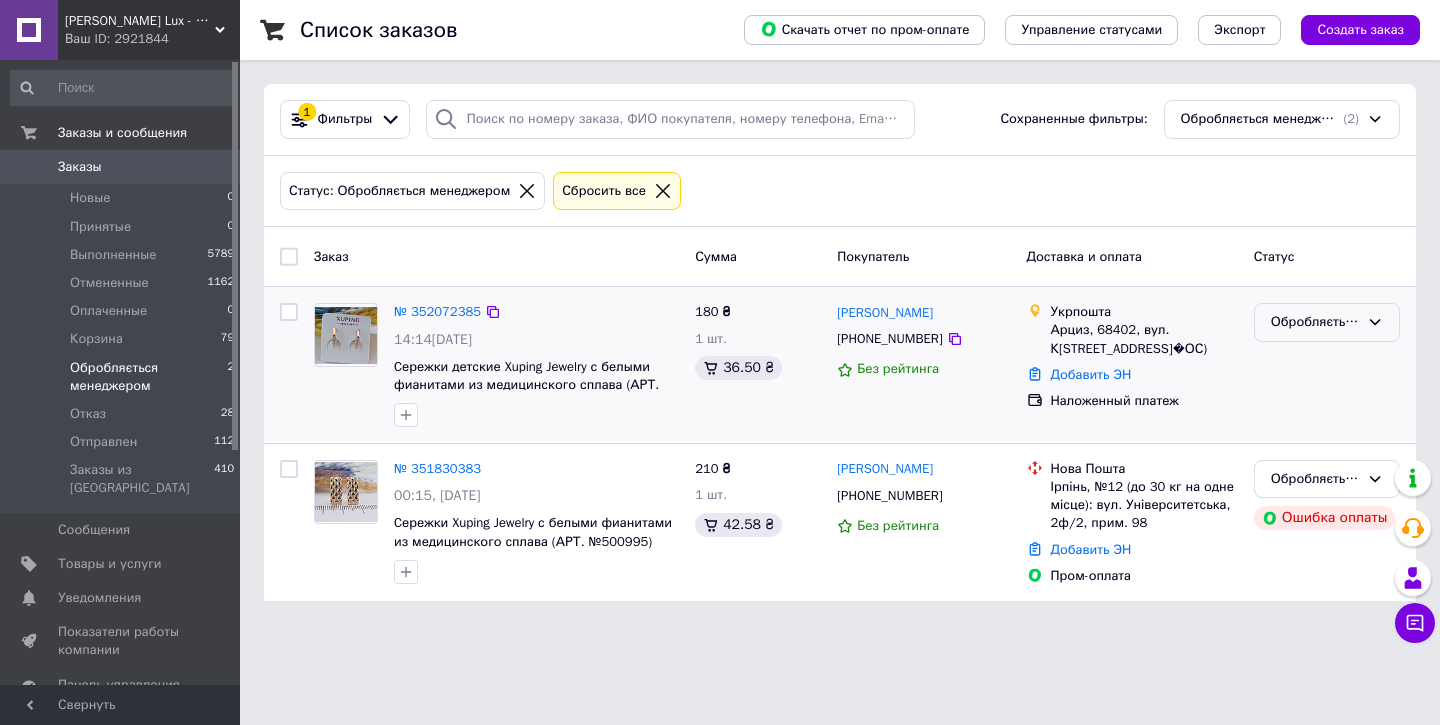 click 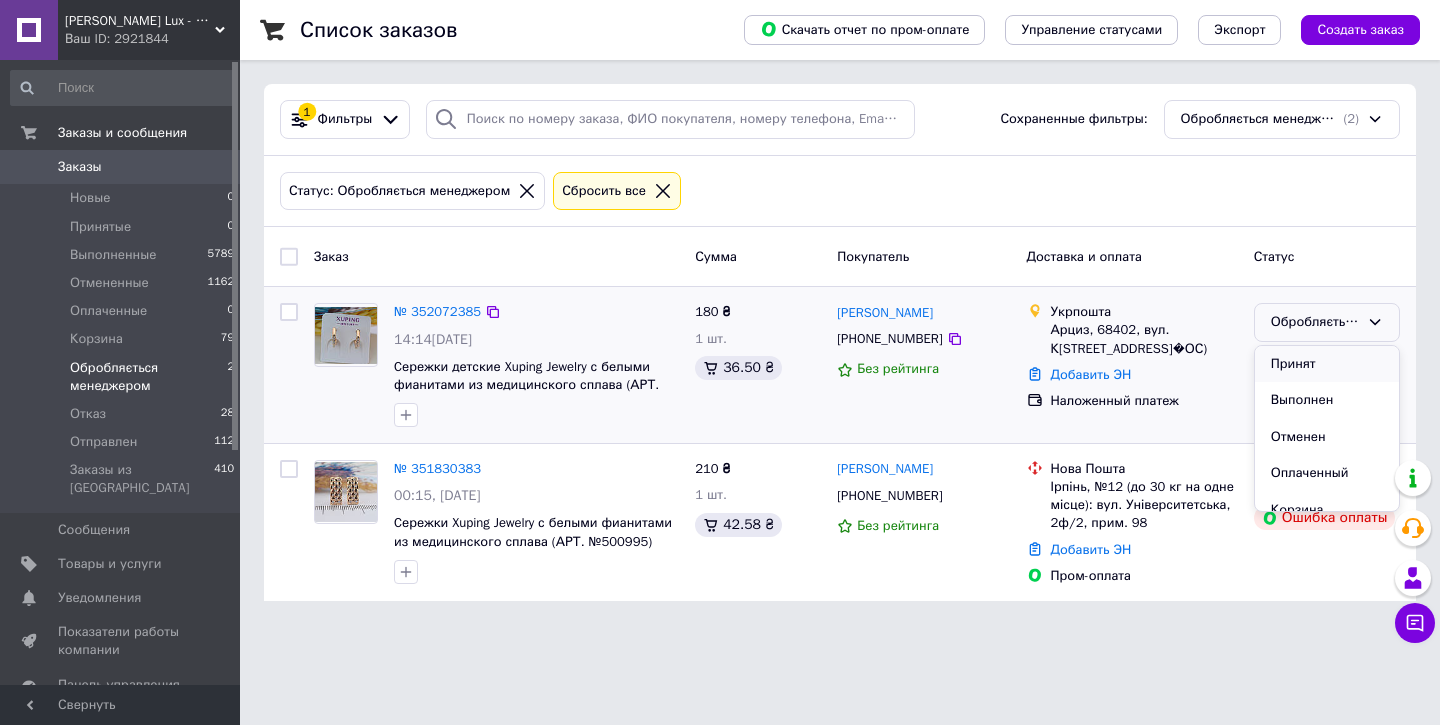 click on "Принят" at bounding box center [1327, 364] 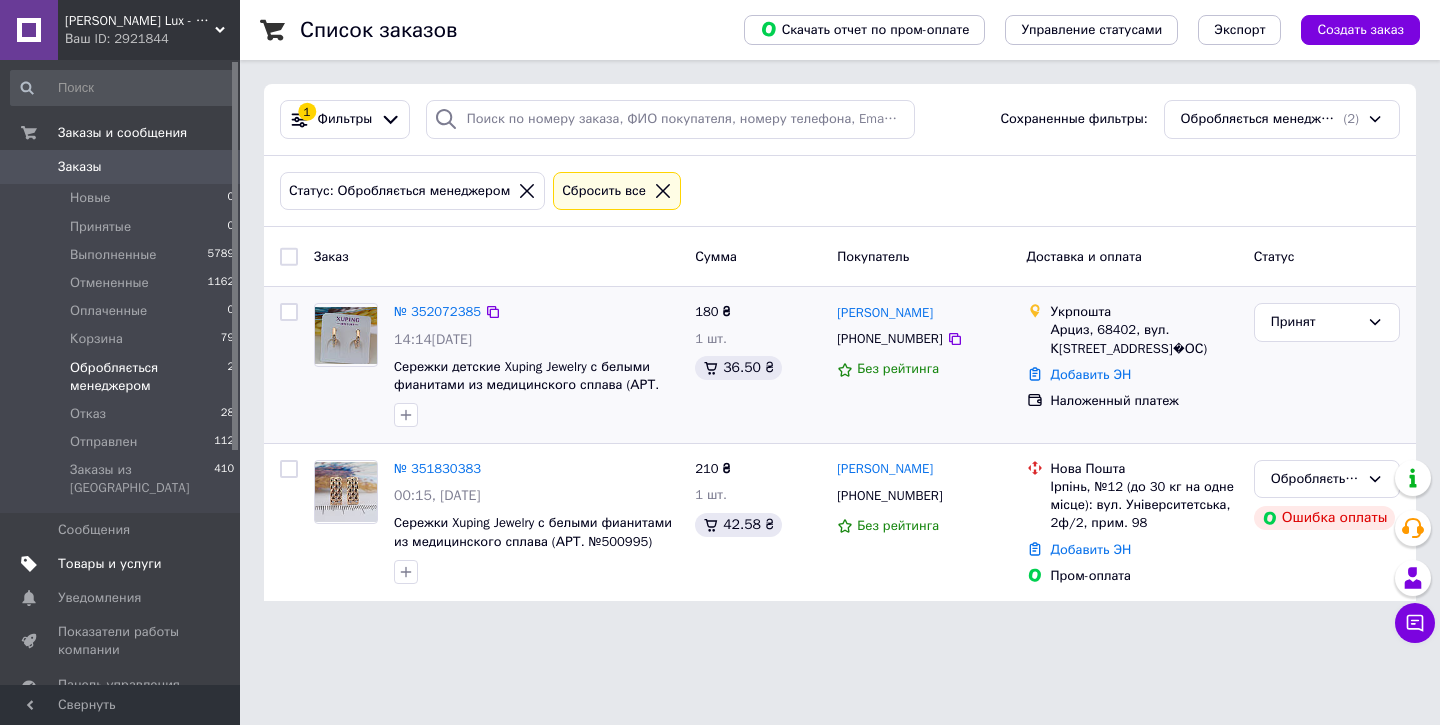 click on "Товары и услуги" at bounding box center [123, 564] 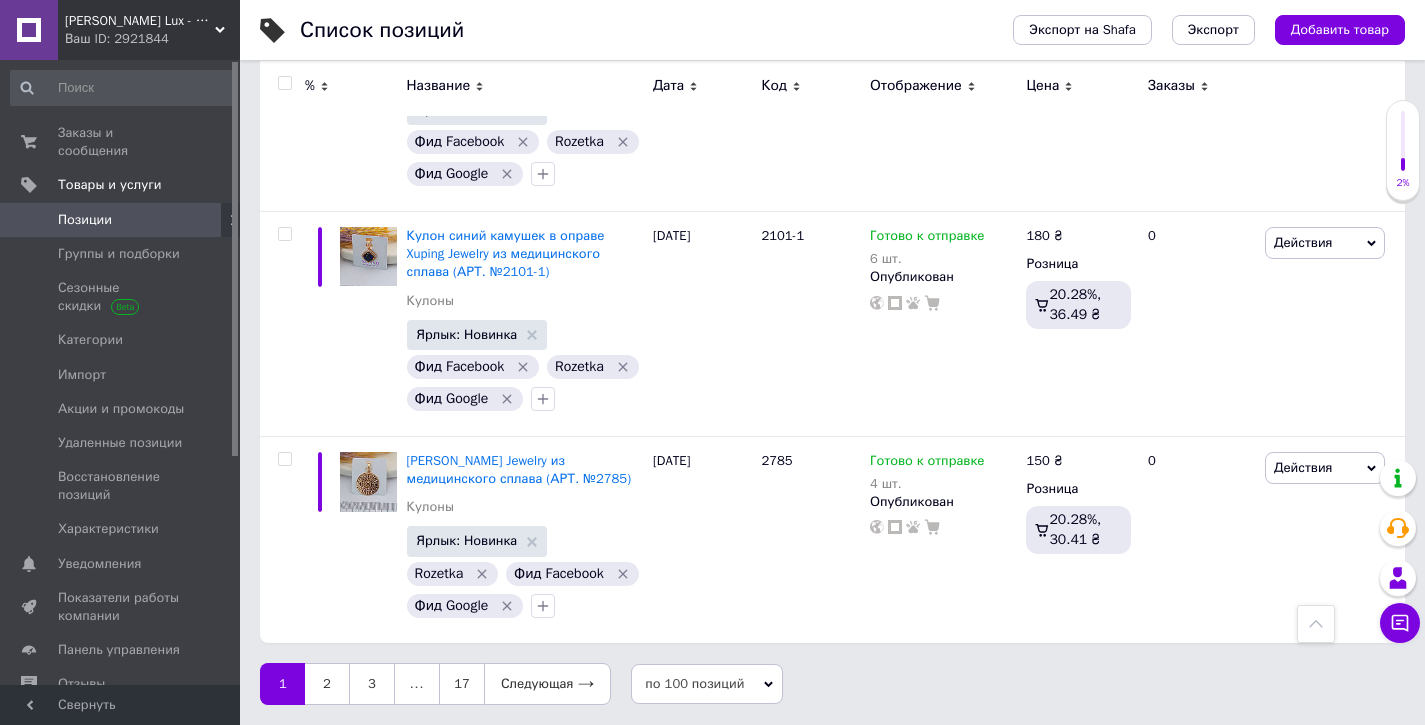 scroll, scrollTop: 25981, scrollLeft: 0, axis: vertical 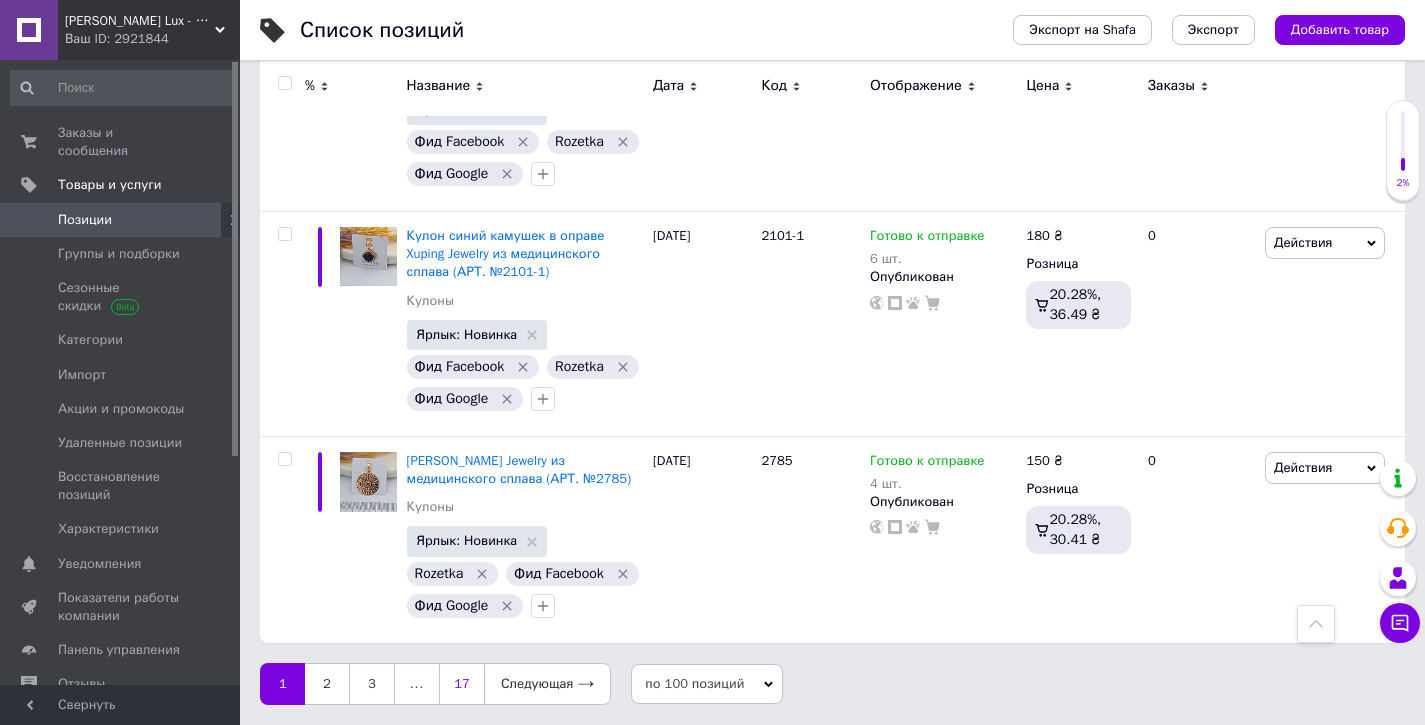click on "17" at bounding box center (461, 684) 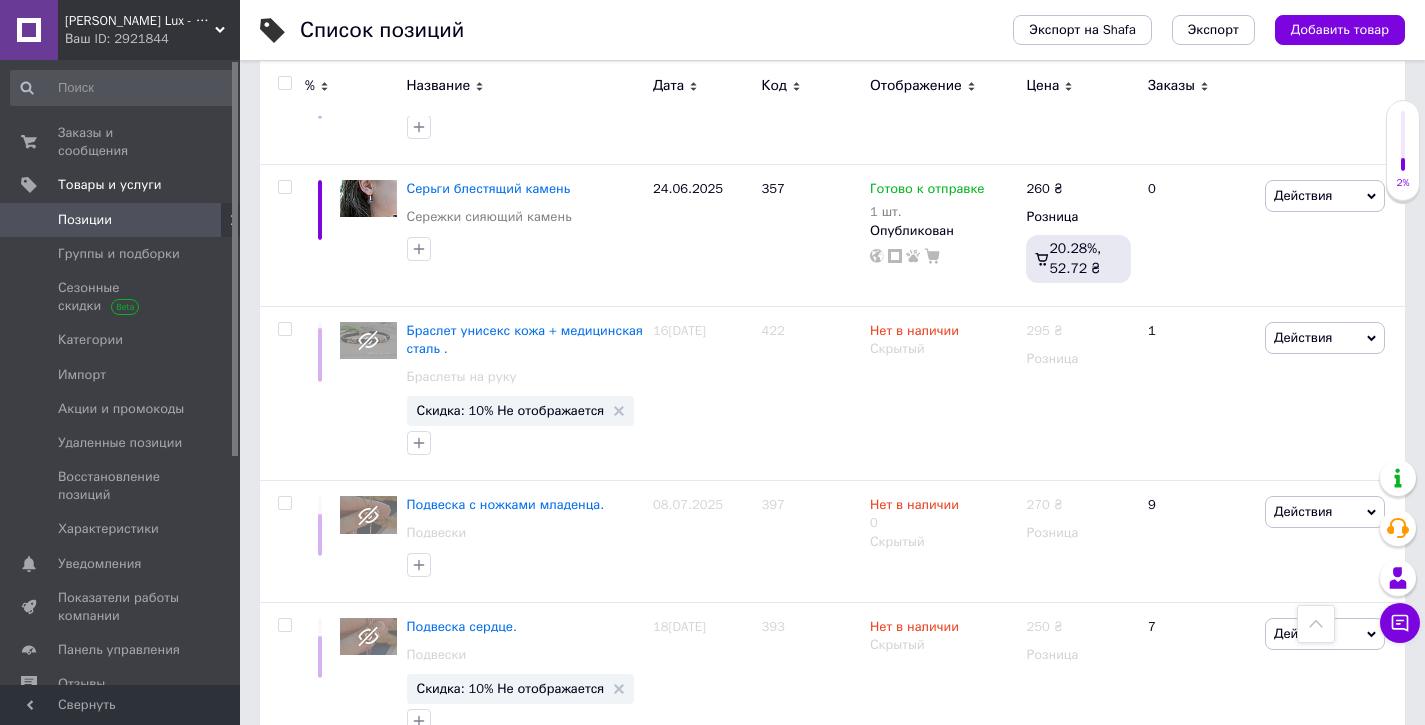 scroll, scrollTop: 7284, scrollLeft: 0, axis: vertical 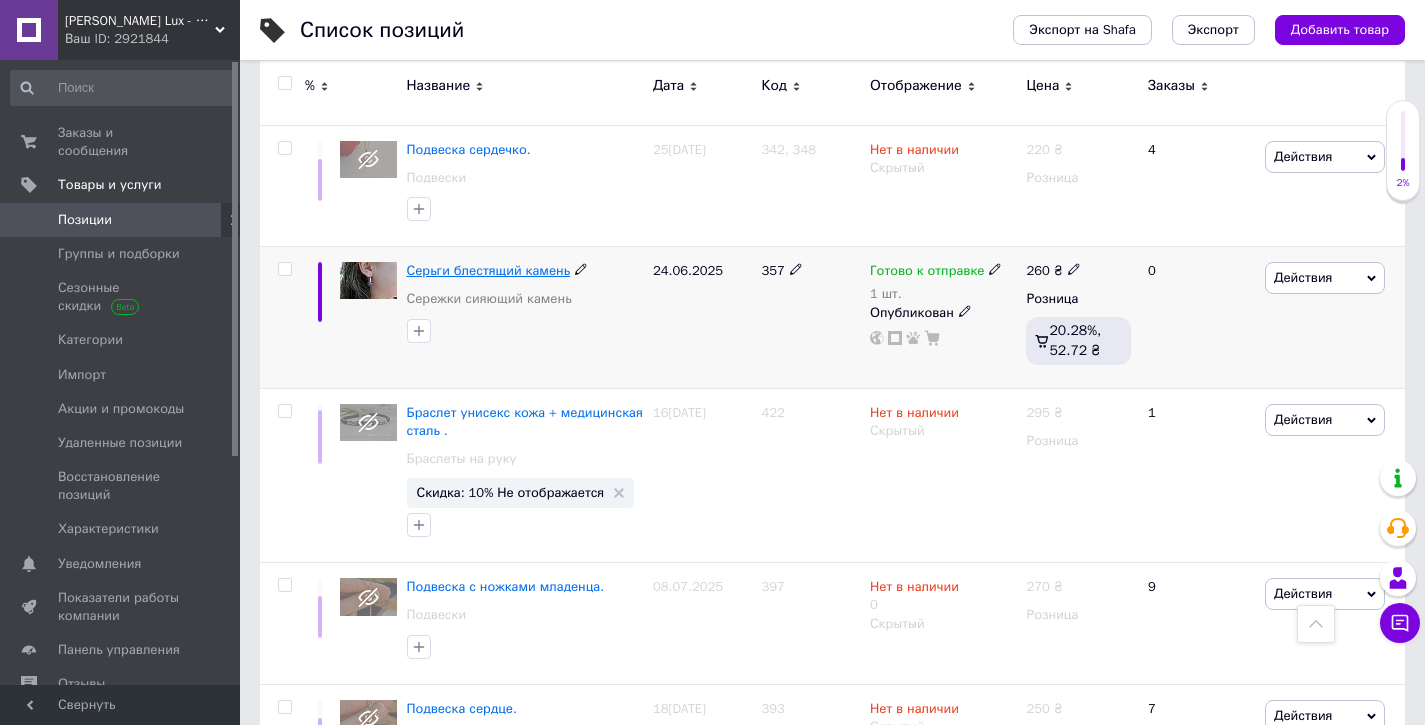 click on "Серьги блестящий камень" at bounding box center [489, 270] 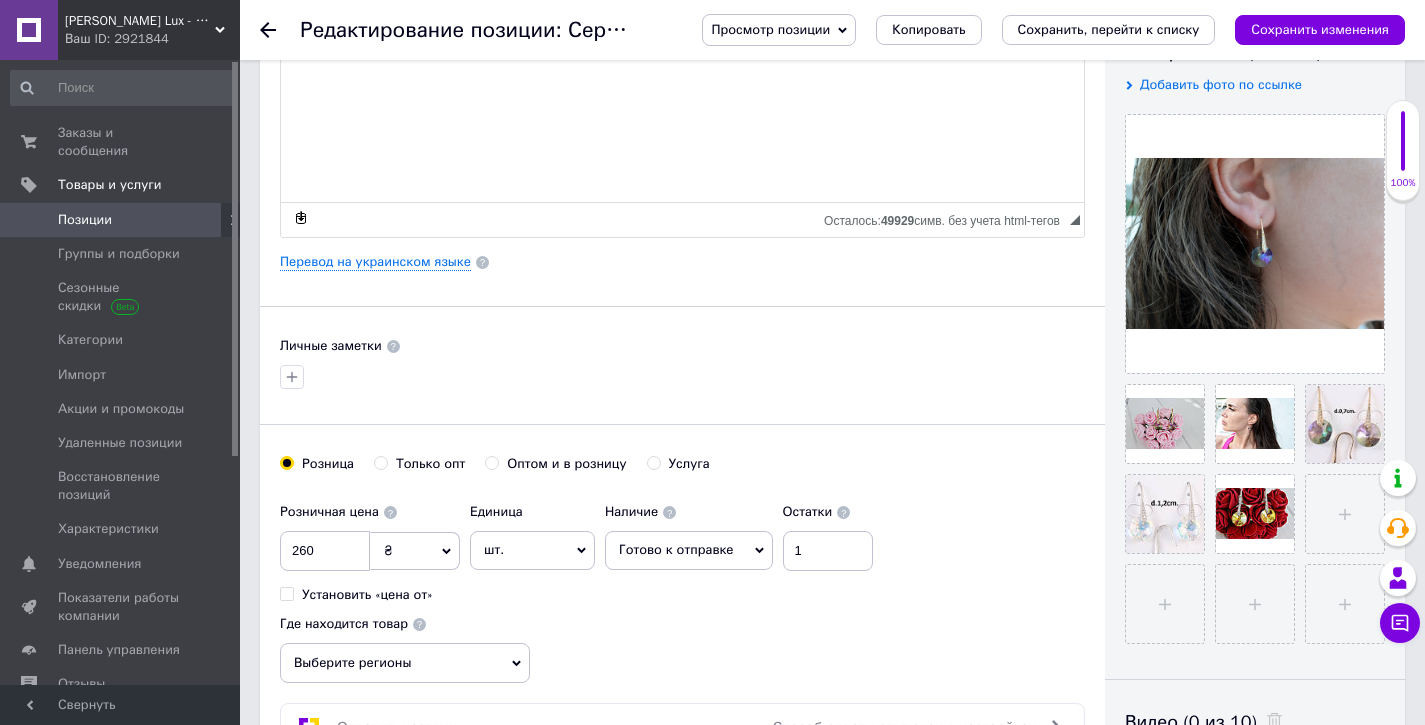 scroll, scrollTop: 385, scrollLeft: 0, axis: vertical 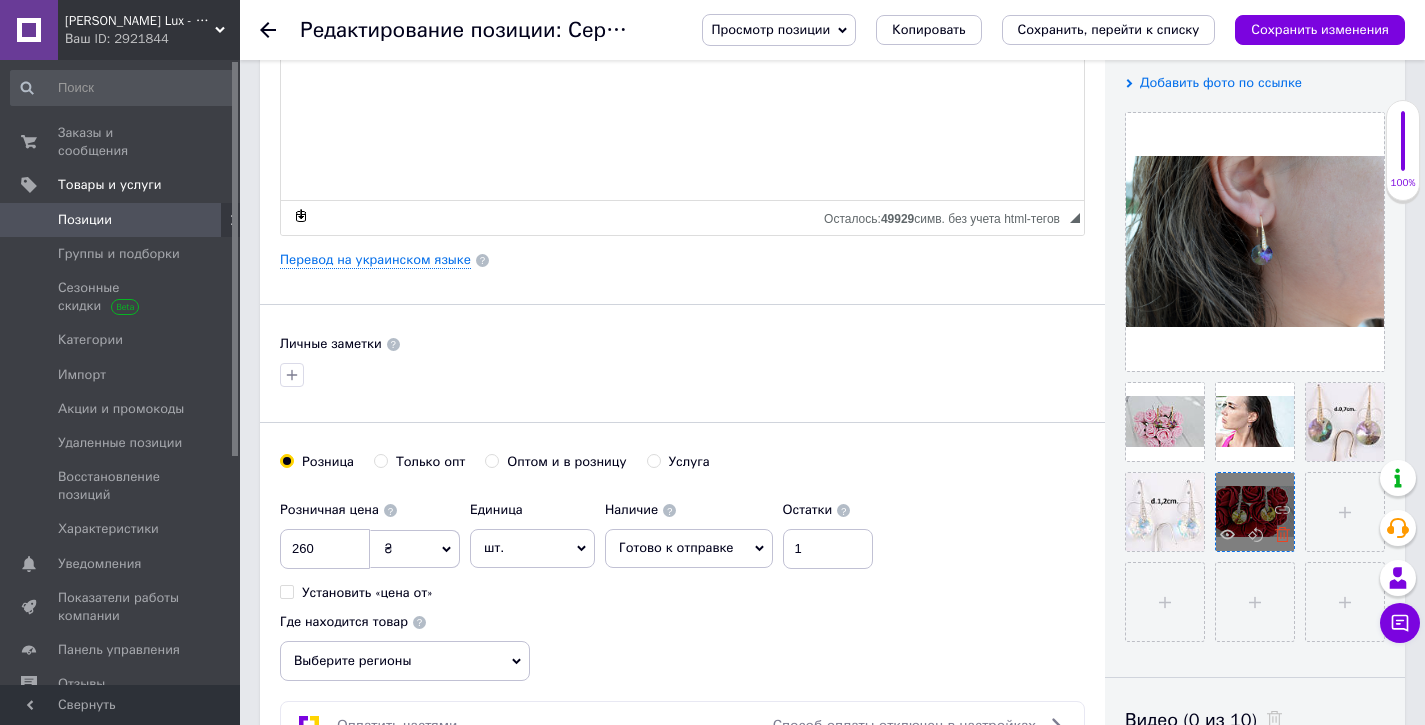 click 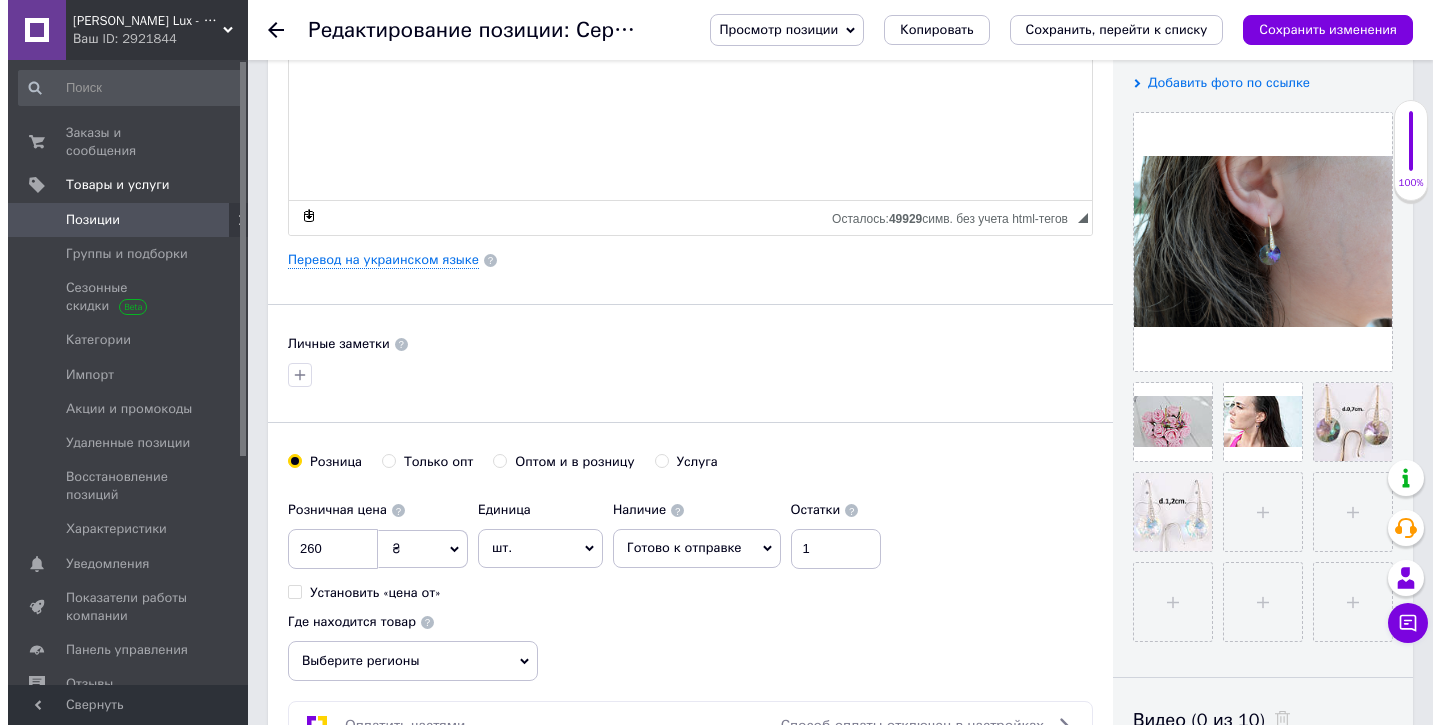 scroll, scrollTop: 0, scrollLeft: 0, axis: both 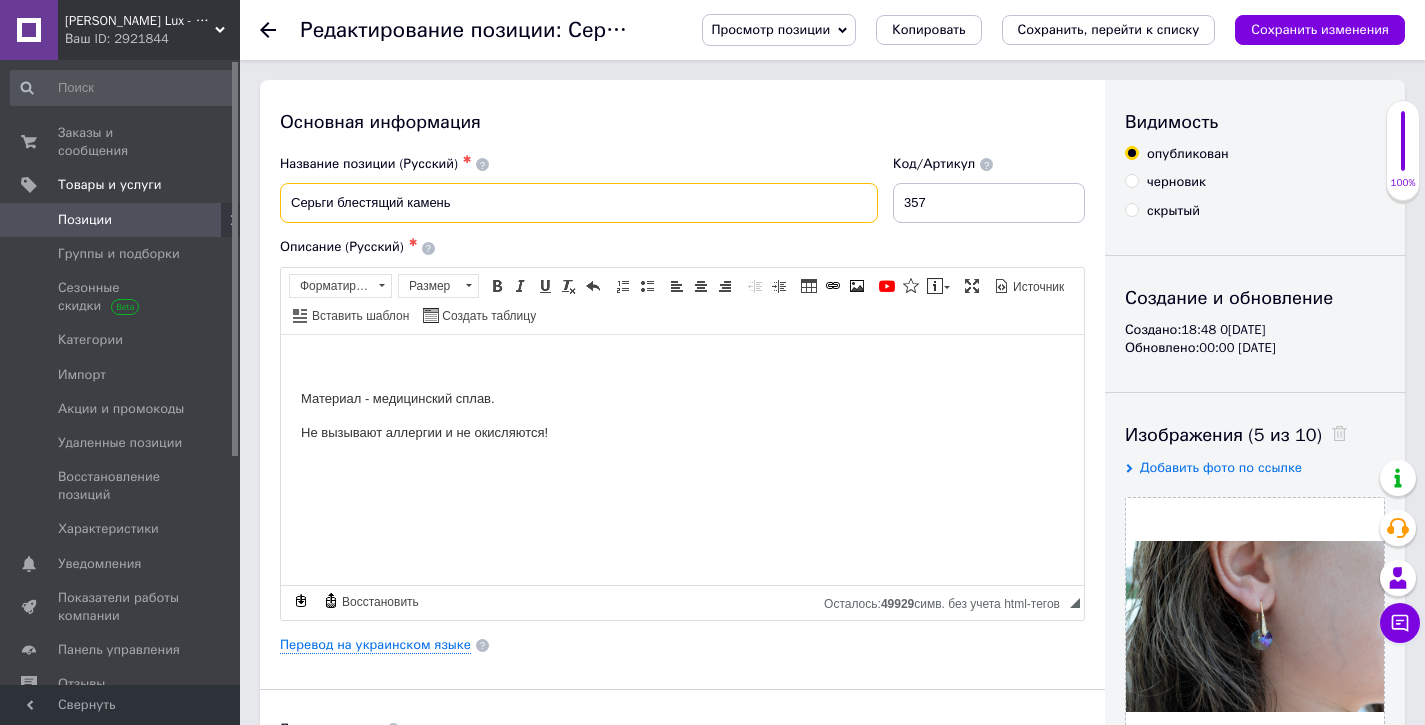 click on "Серьги блестящий камень" at bounding box center (579, 203) 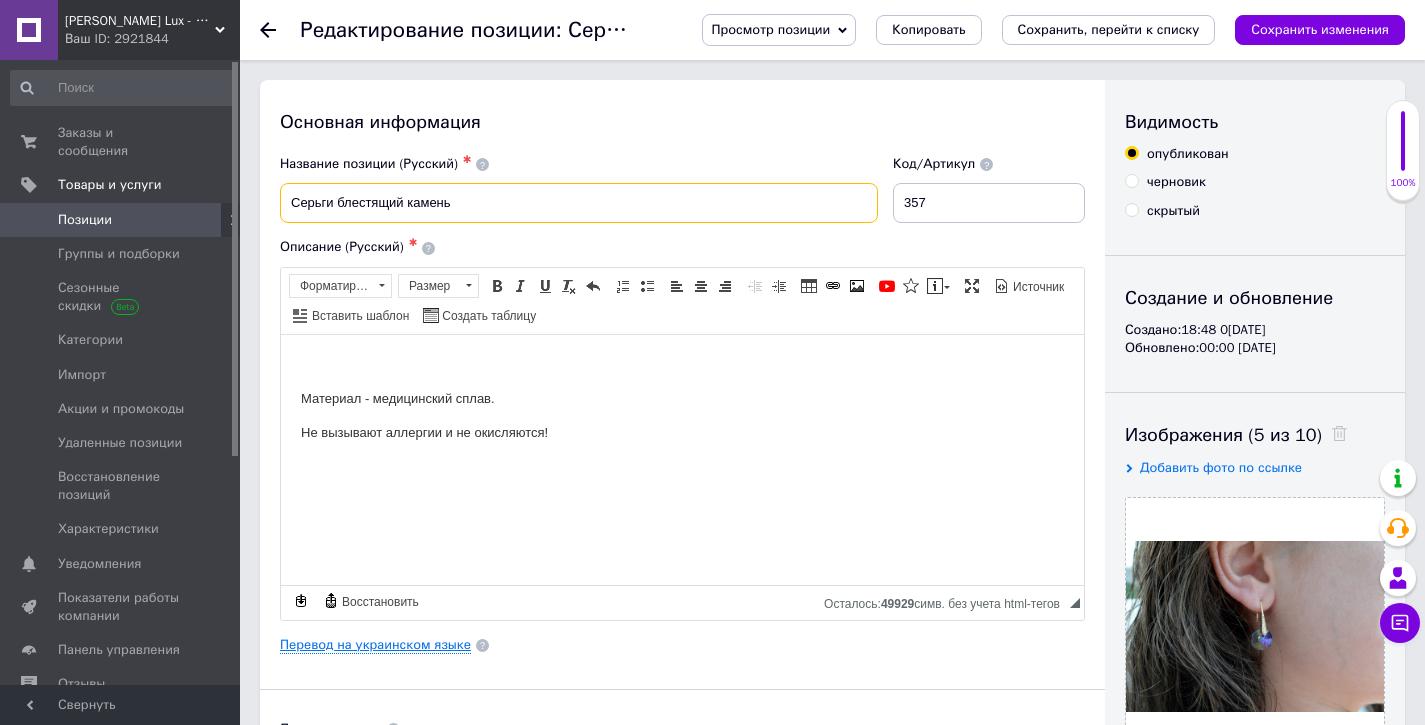 type on "Серьги блестящий камень" 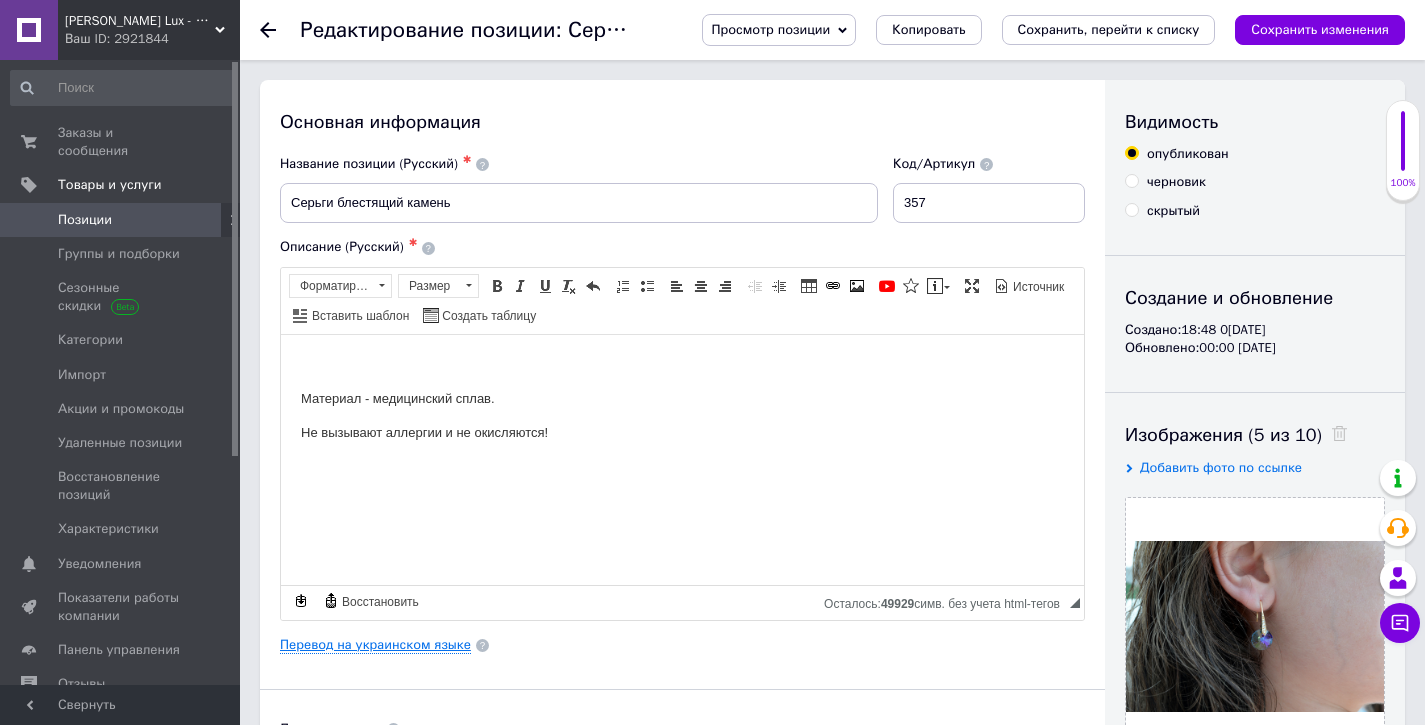 click on "Перевод на украинском языке" at bounding box center [375, 645] 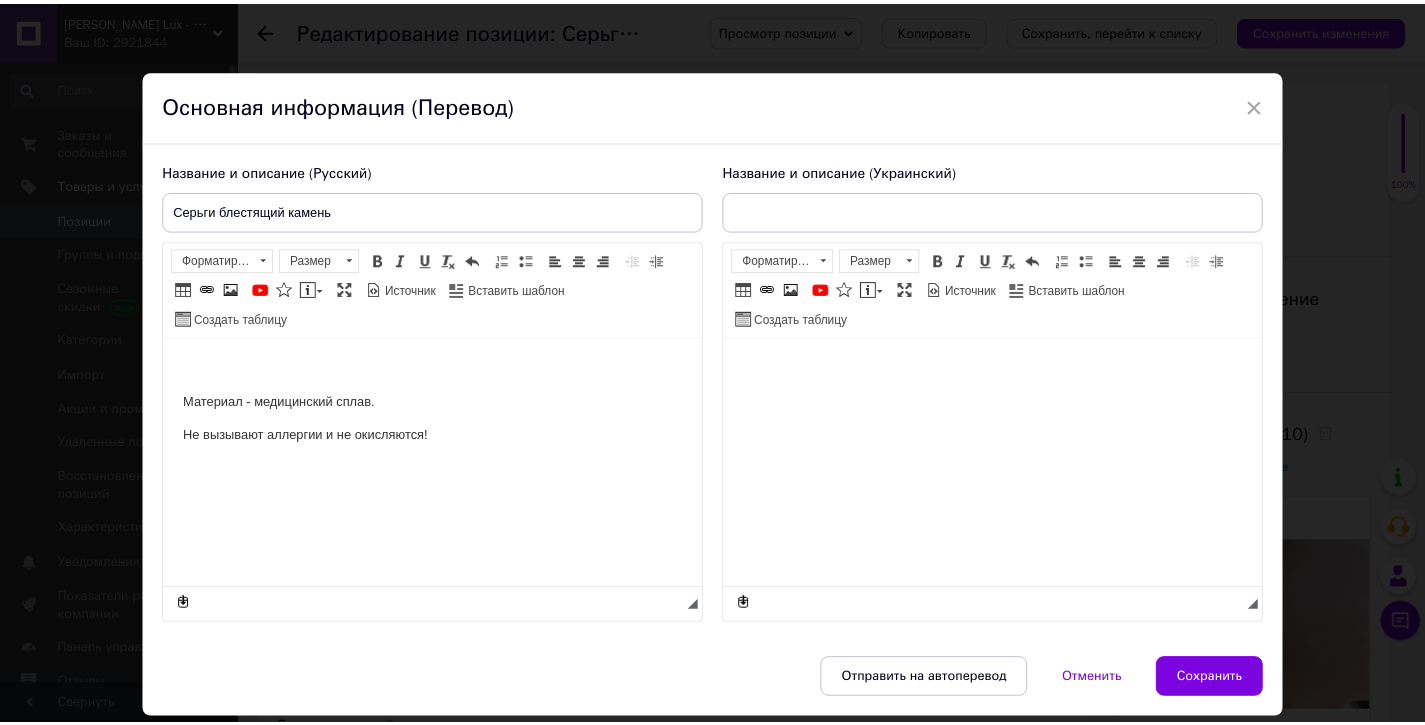 scroll, scrollTop: 0, scrollLeft: 0, axis: both 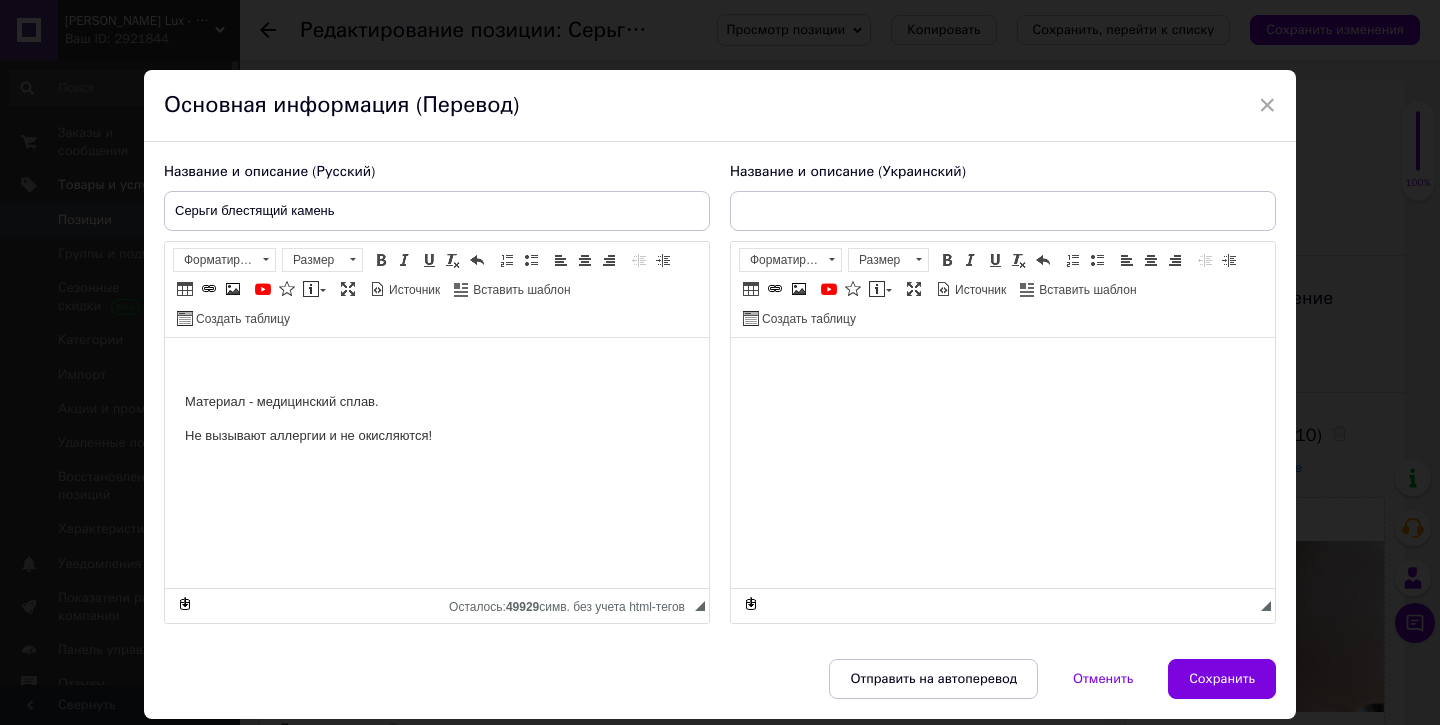 type on "Сережки сяючий камінчик  Xuping Jewelry  з медичного сплаву (АРТ. №357)" 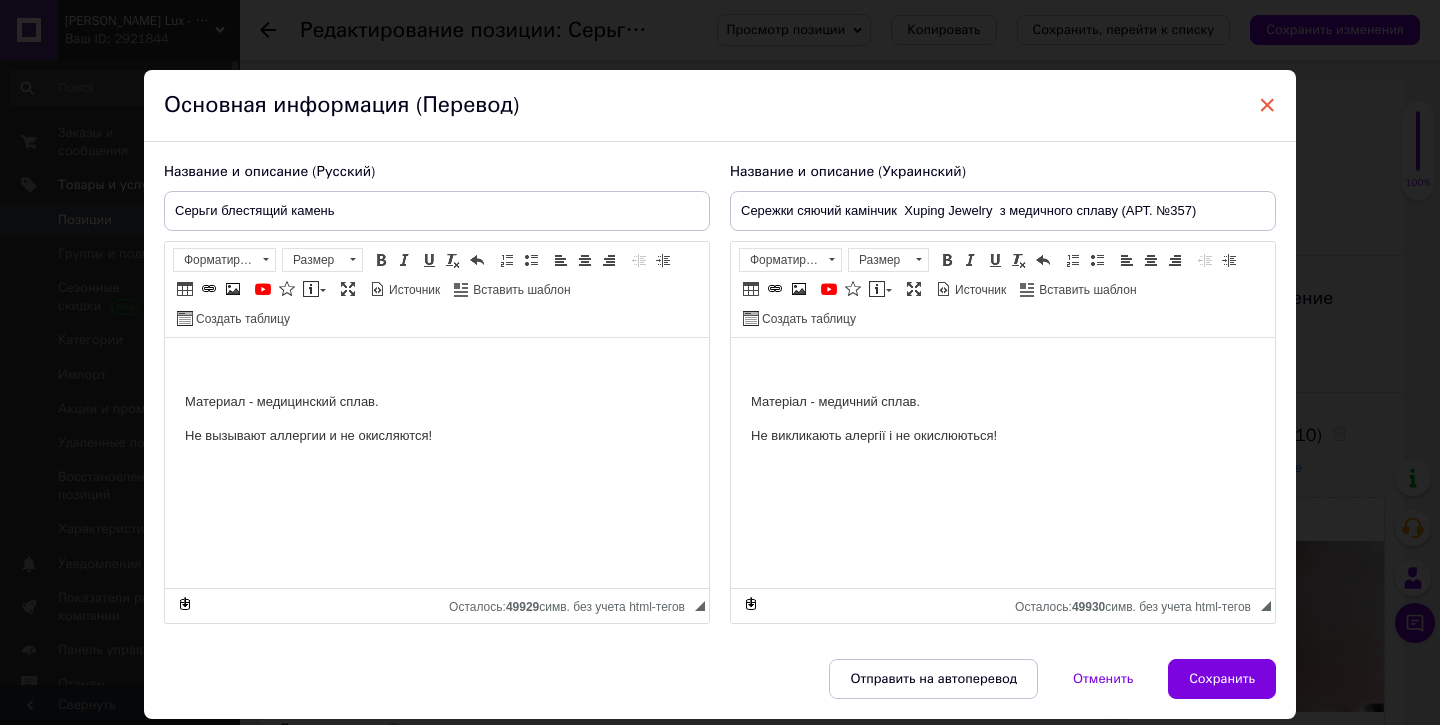 click on "×" at bounding box center [1267, 105] 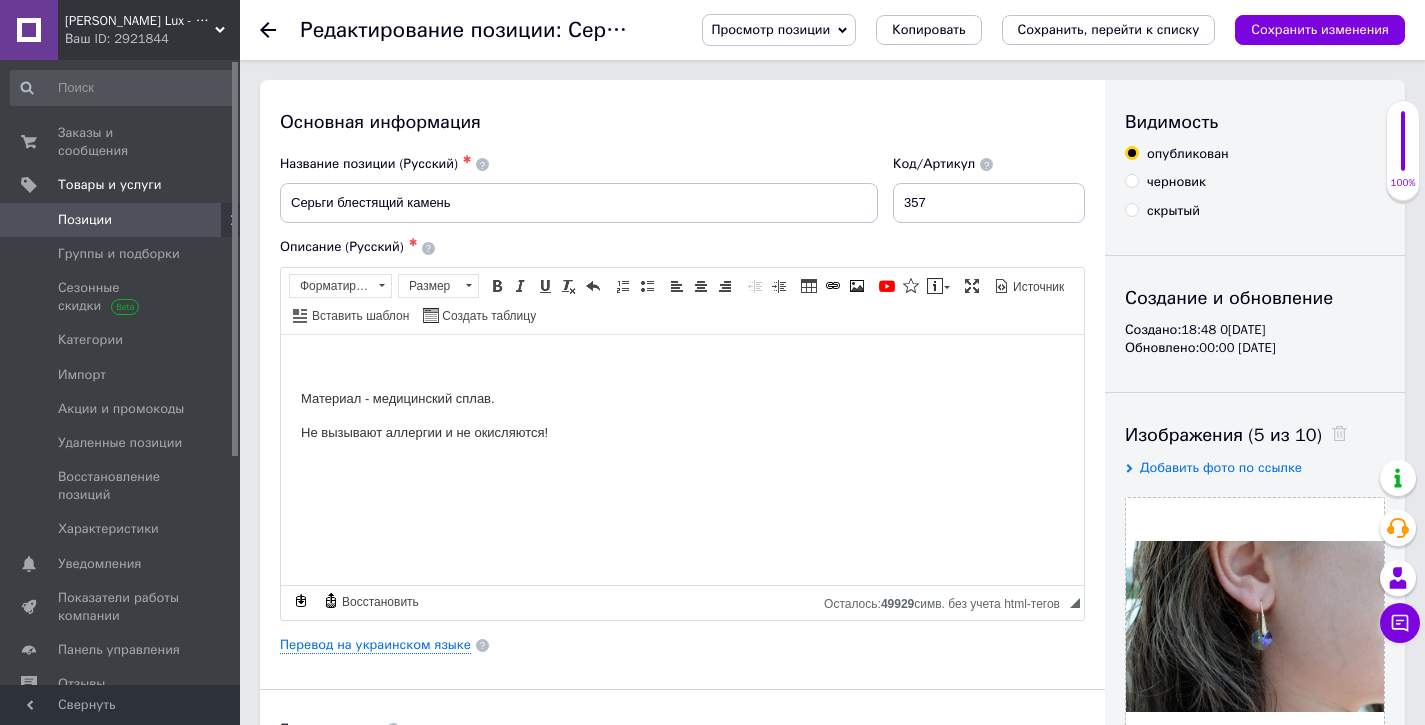 click 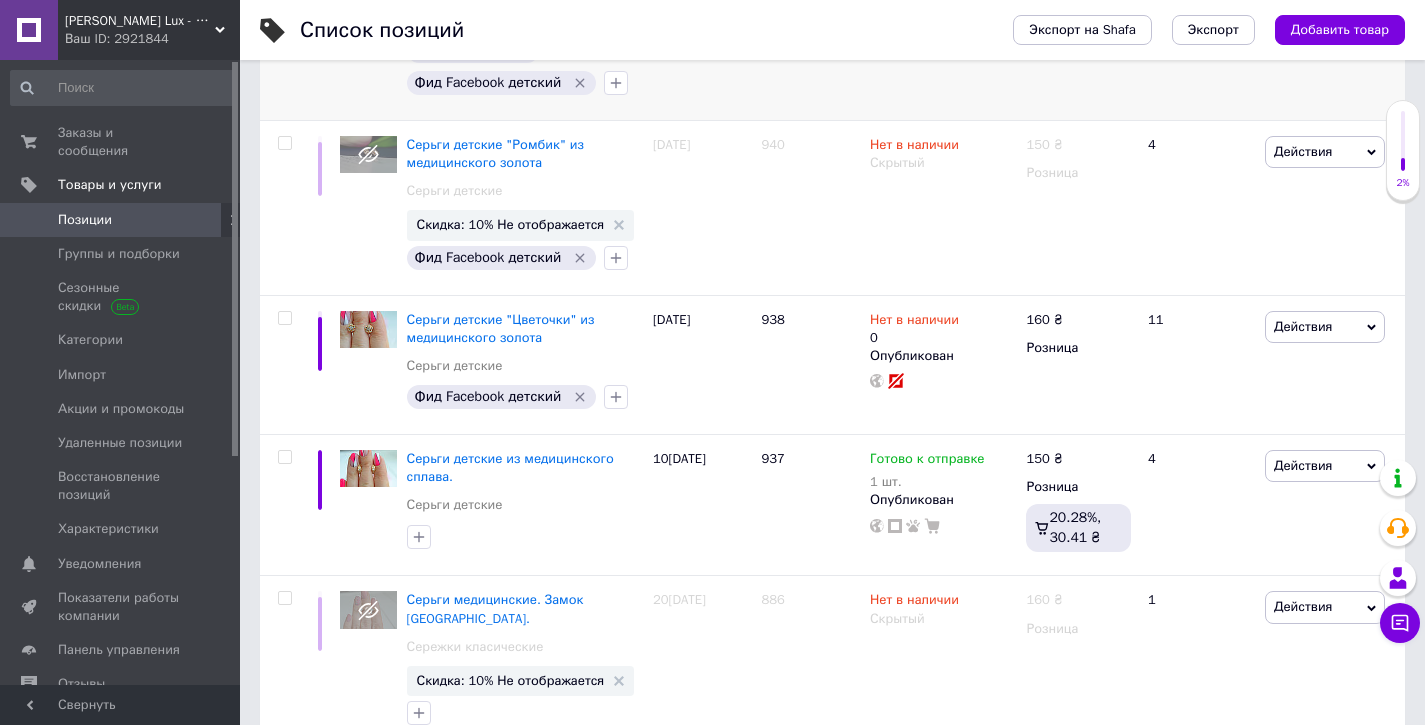 scroll, scrollTop: 642, scrollLeft: 0, axis: vertical 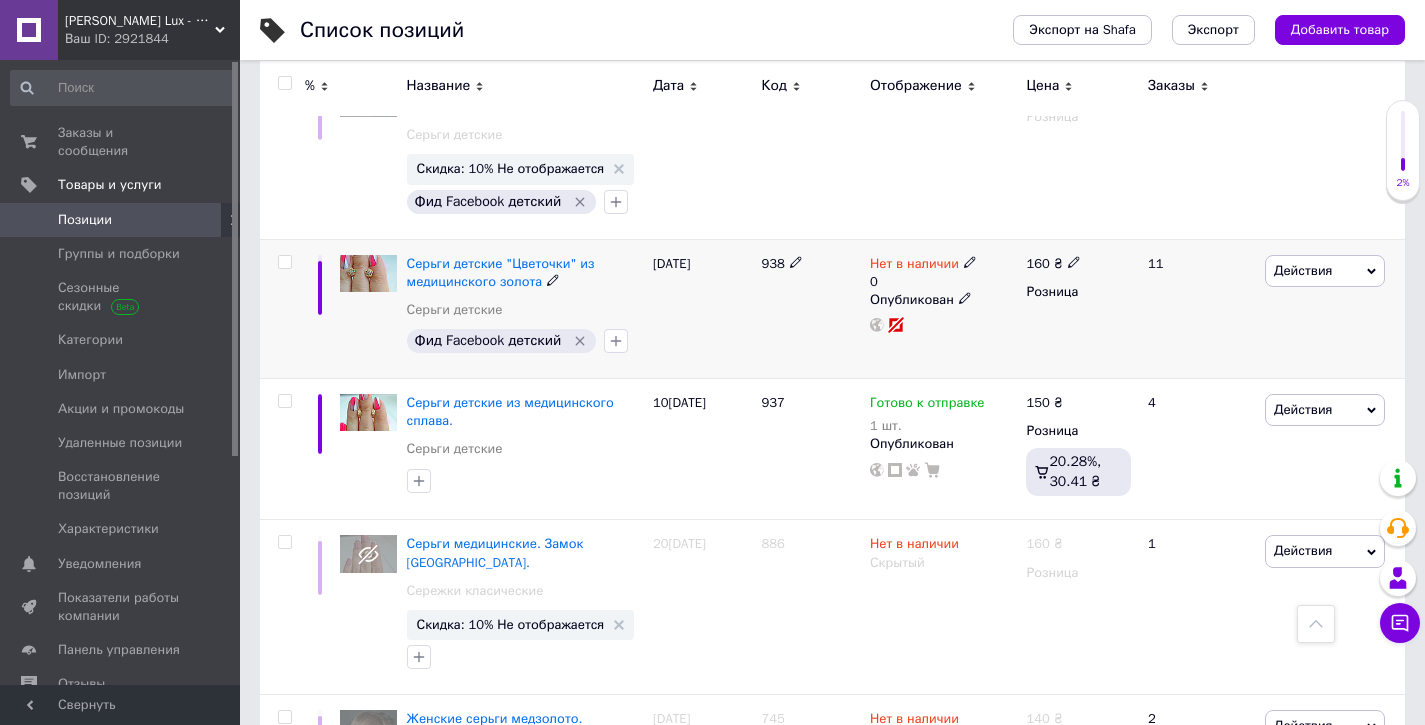 click 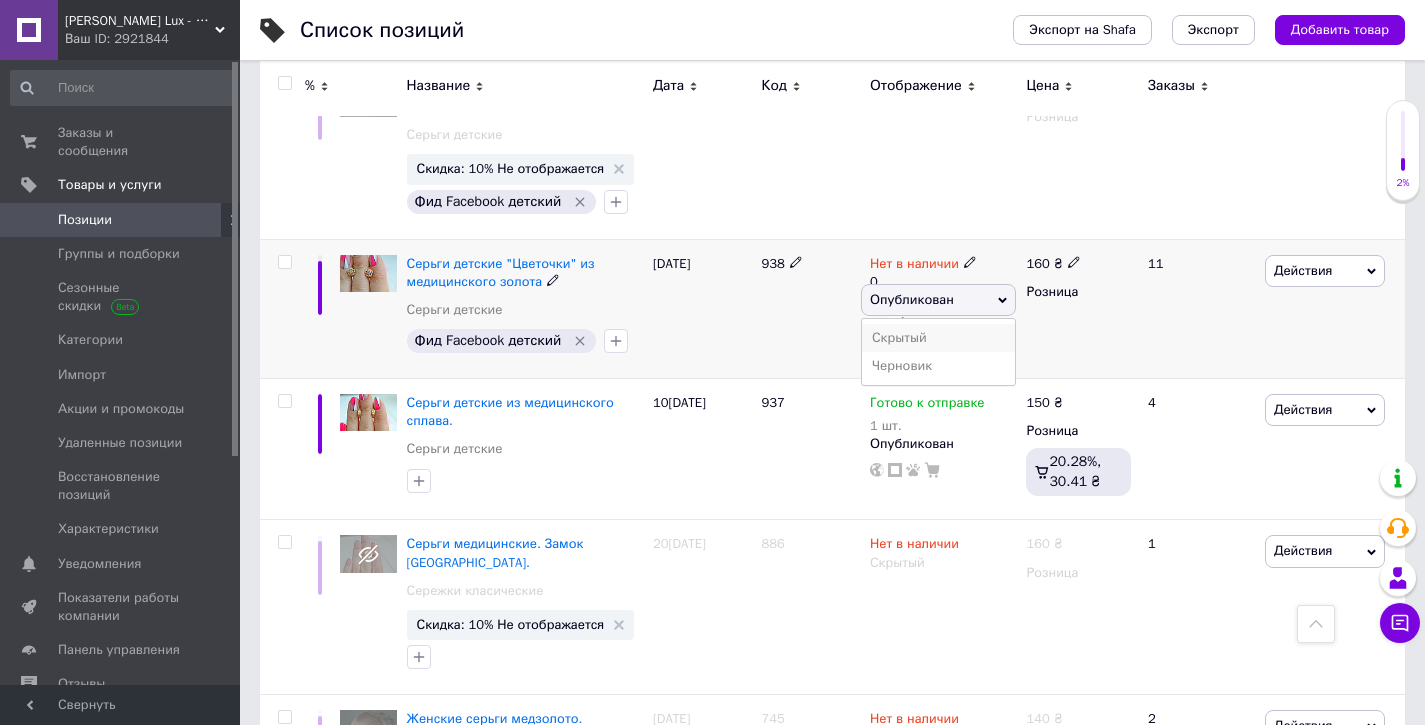 click on "Скрытый" at bounding box center [938, 338] 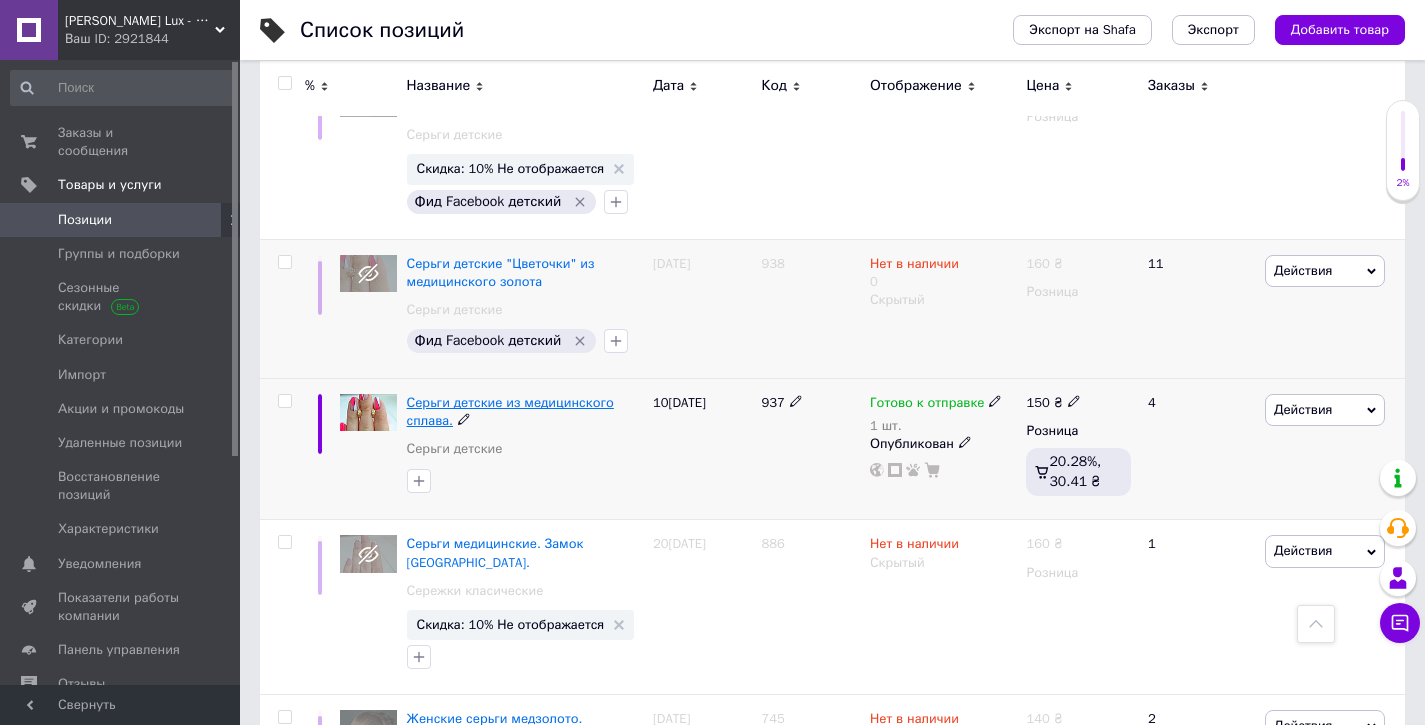 click on "Серьги детские из медицинского сплава." at bounding box center [510, 411] 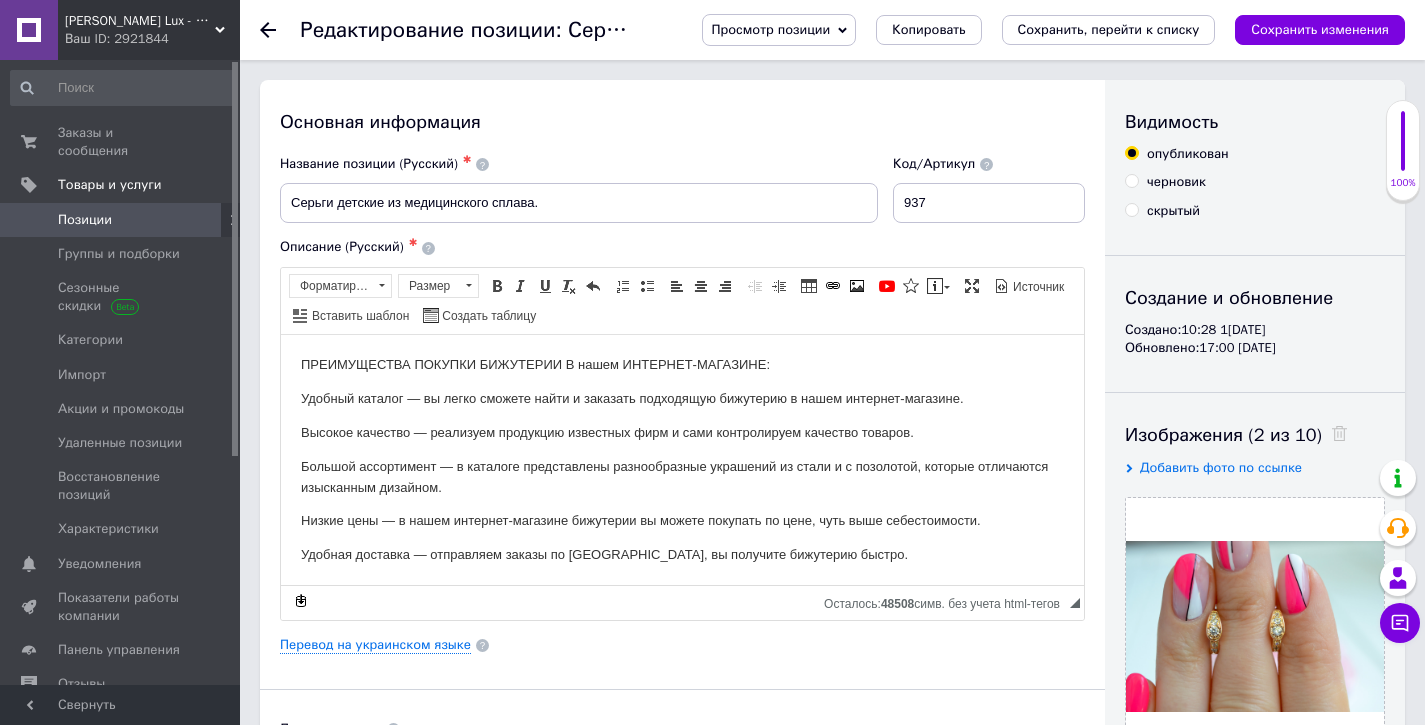 scroll, scrollTop: 686, scrollLeft: 0, axis: vertical 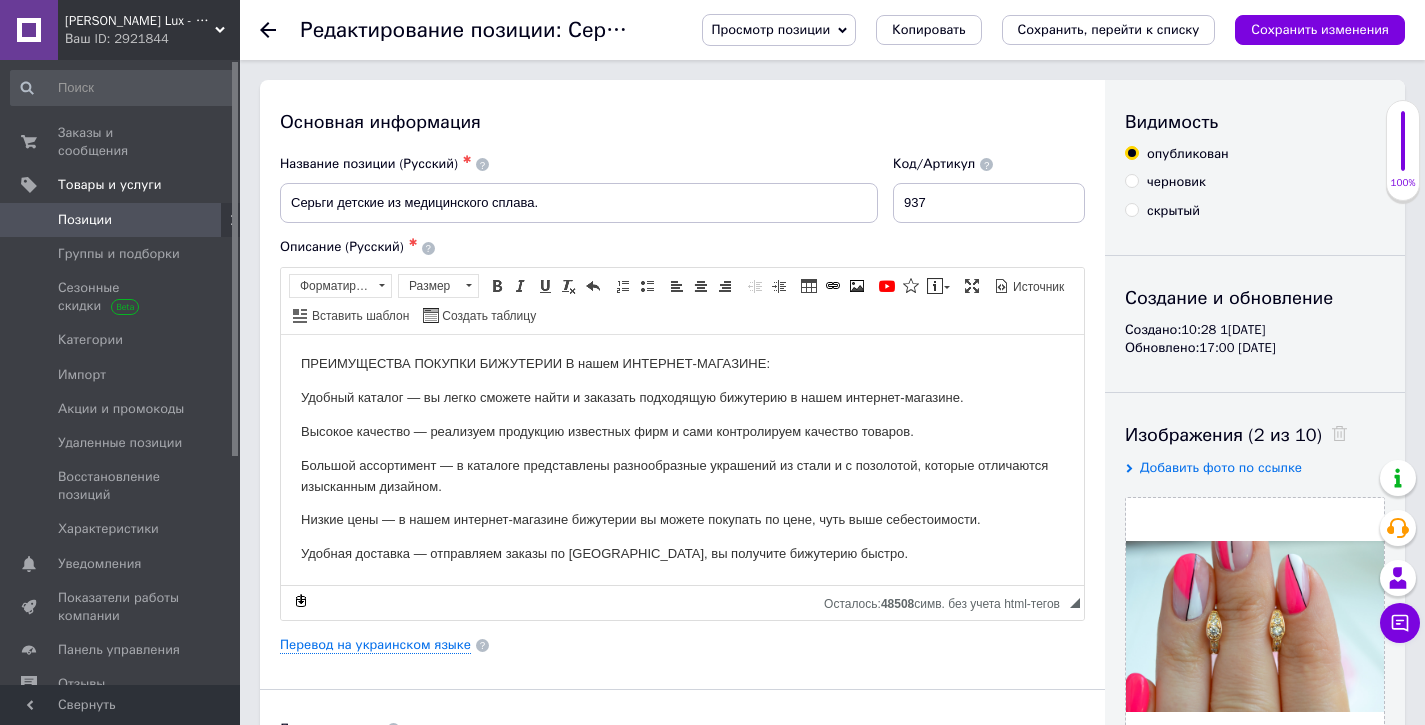 click 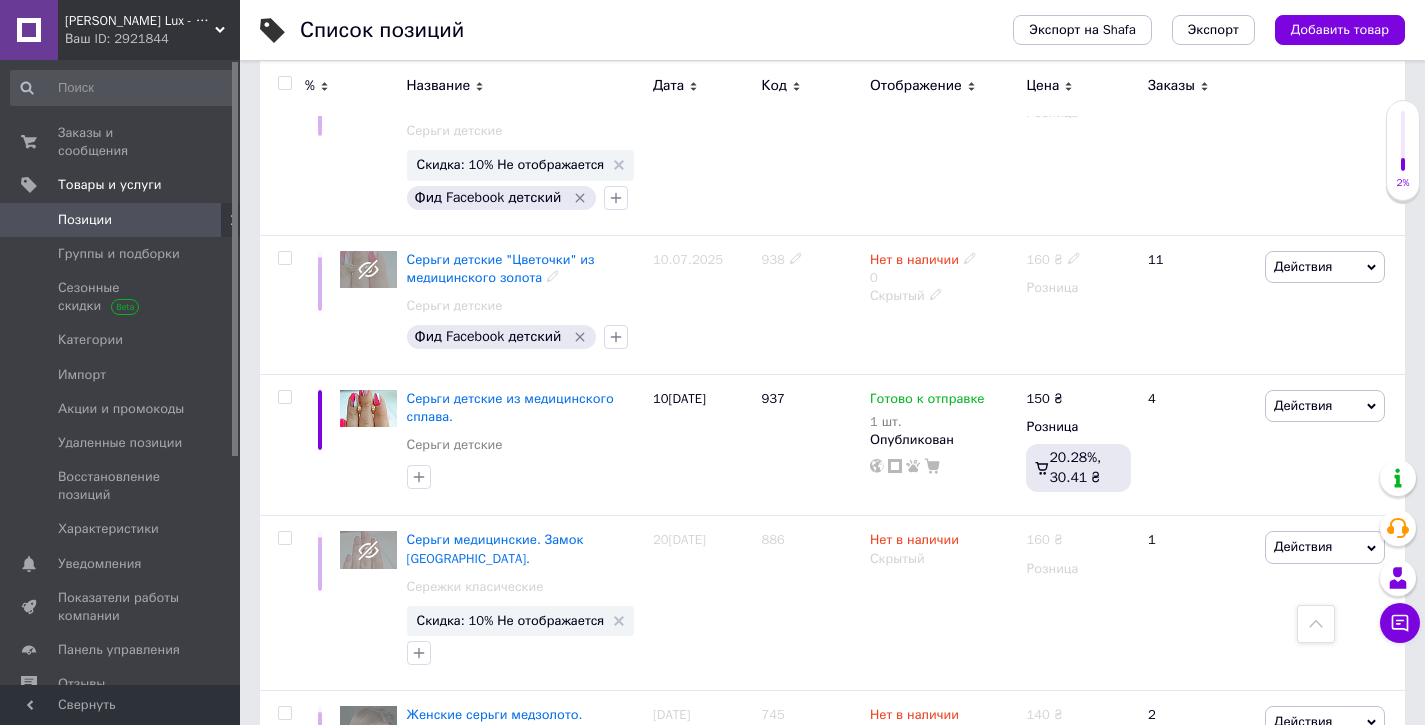 scroll, scrollTop: 647, scrollLeft: 0, axis: vertical 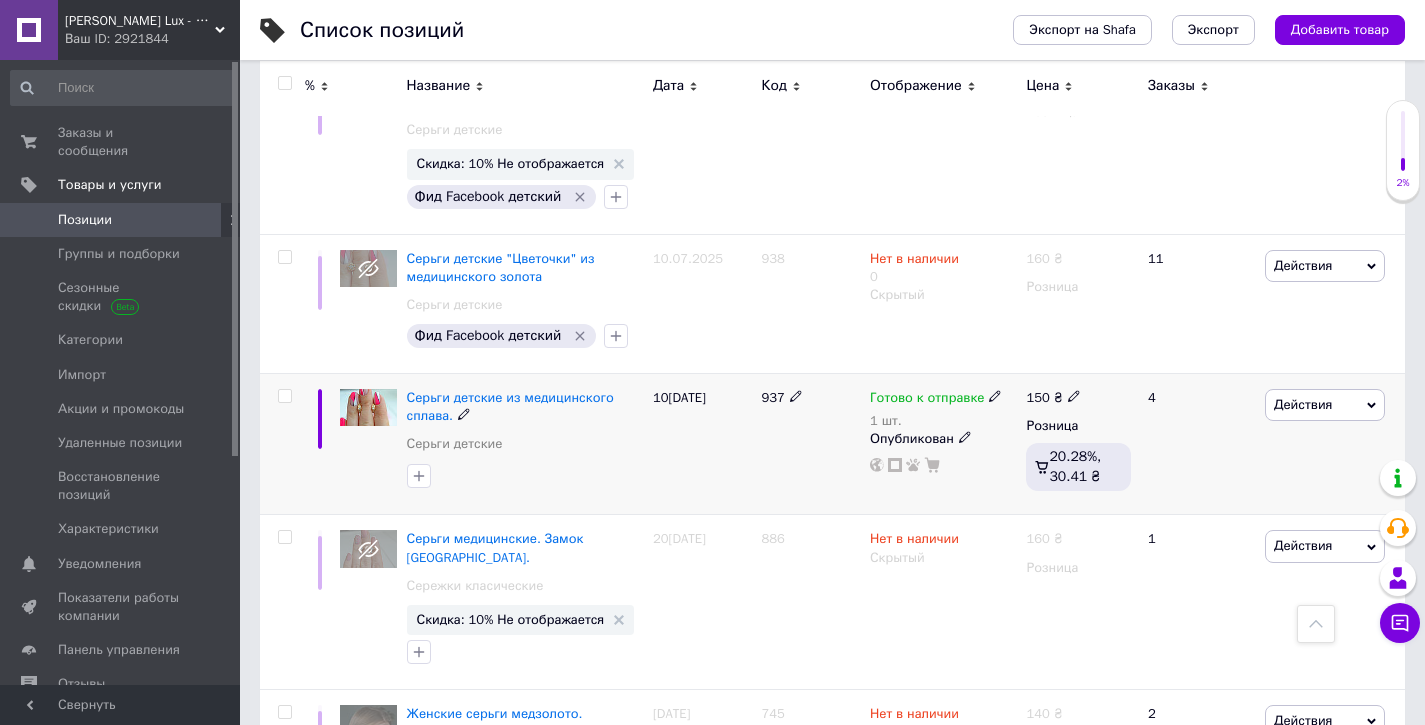 click on "Готово к отправке" at bounding box center (936, 398) 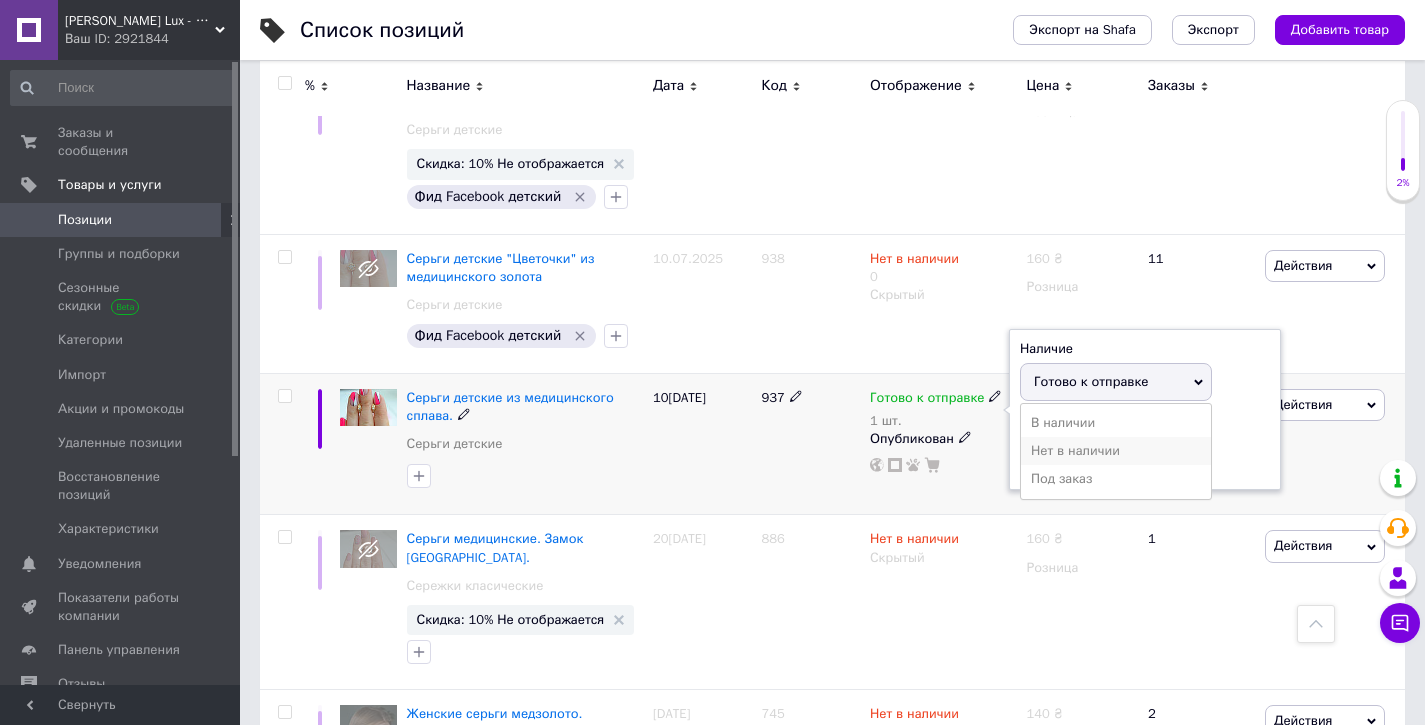 click on "Нет в наличии" at bounding box center (1116, 451) 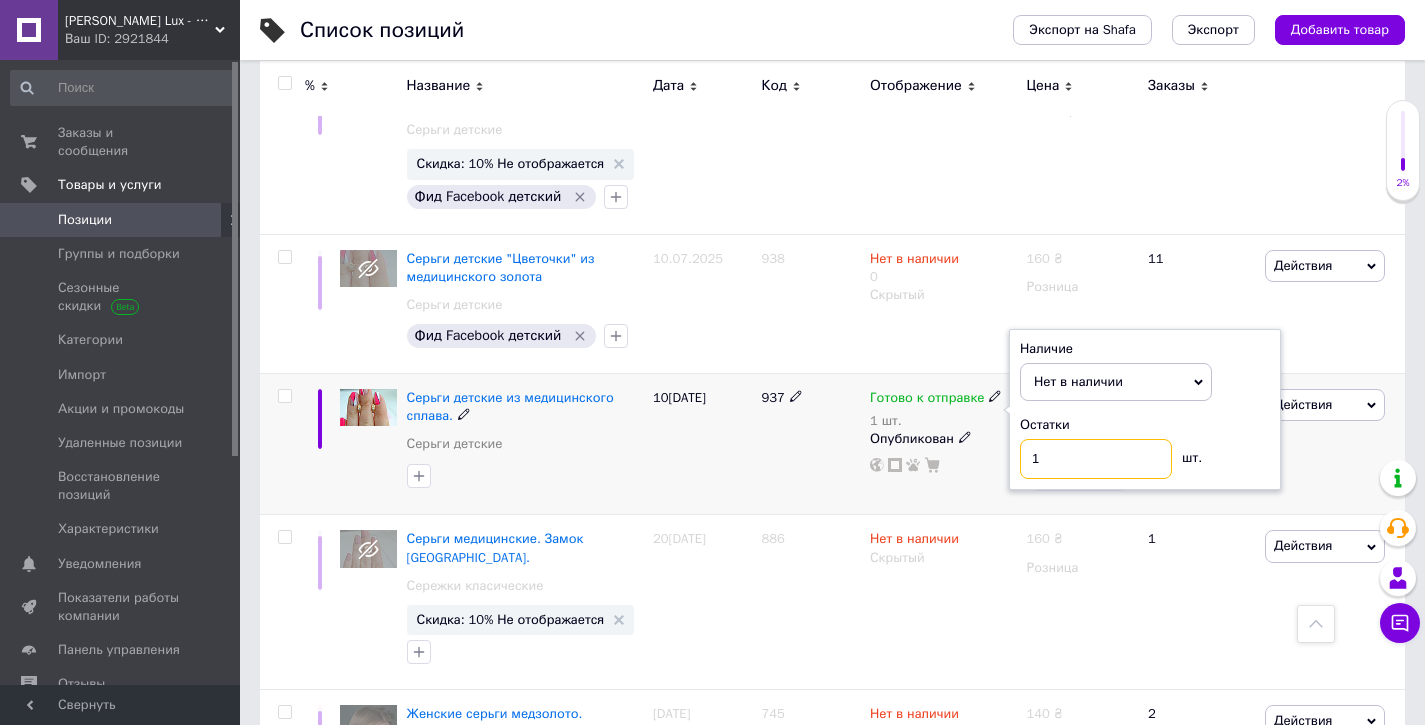 click on "1" at bounding box center (1096, 459) 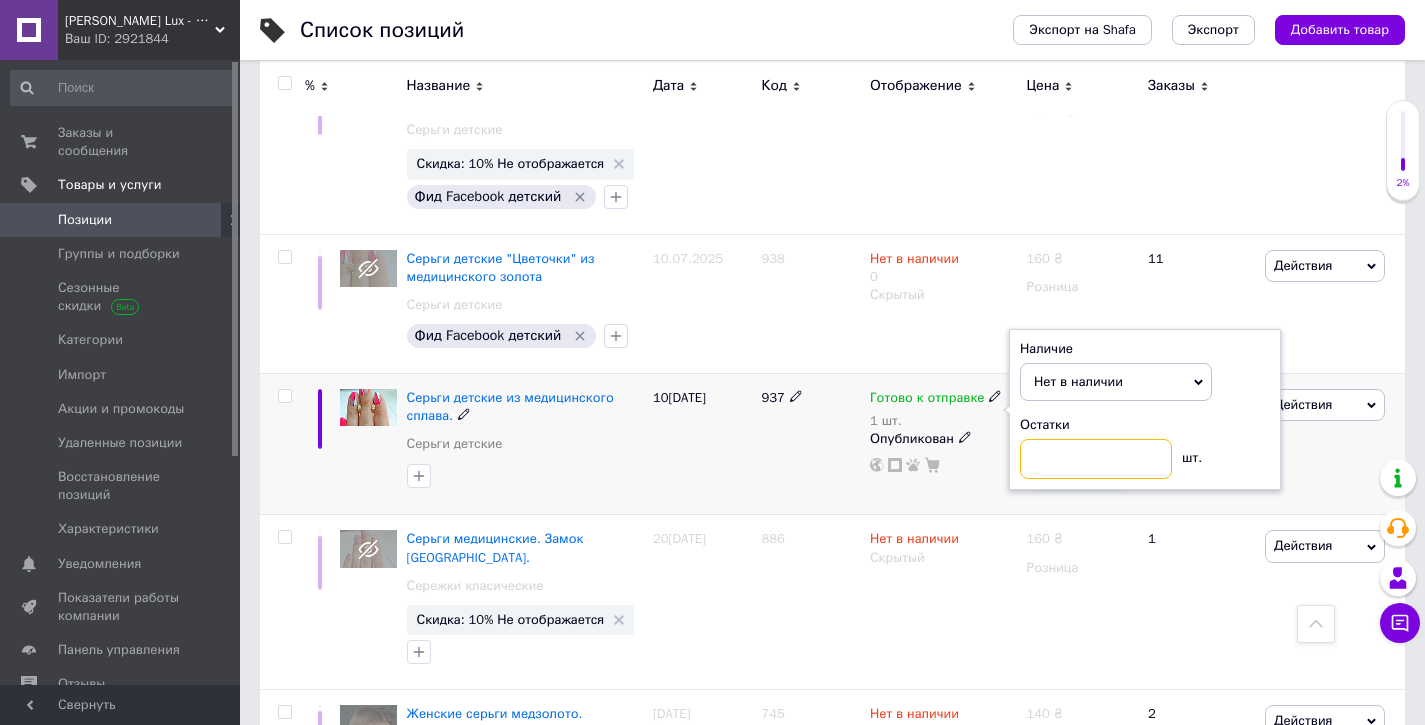 type 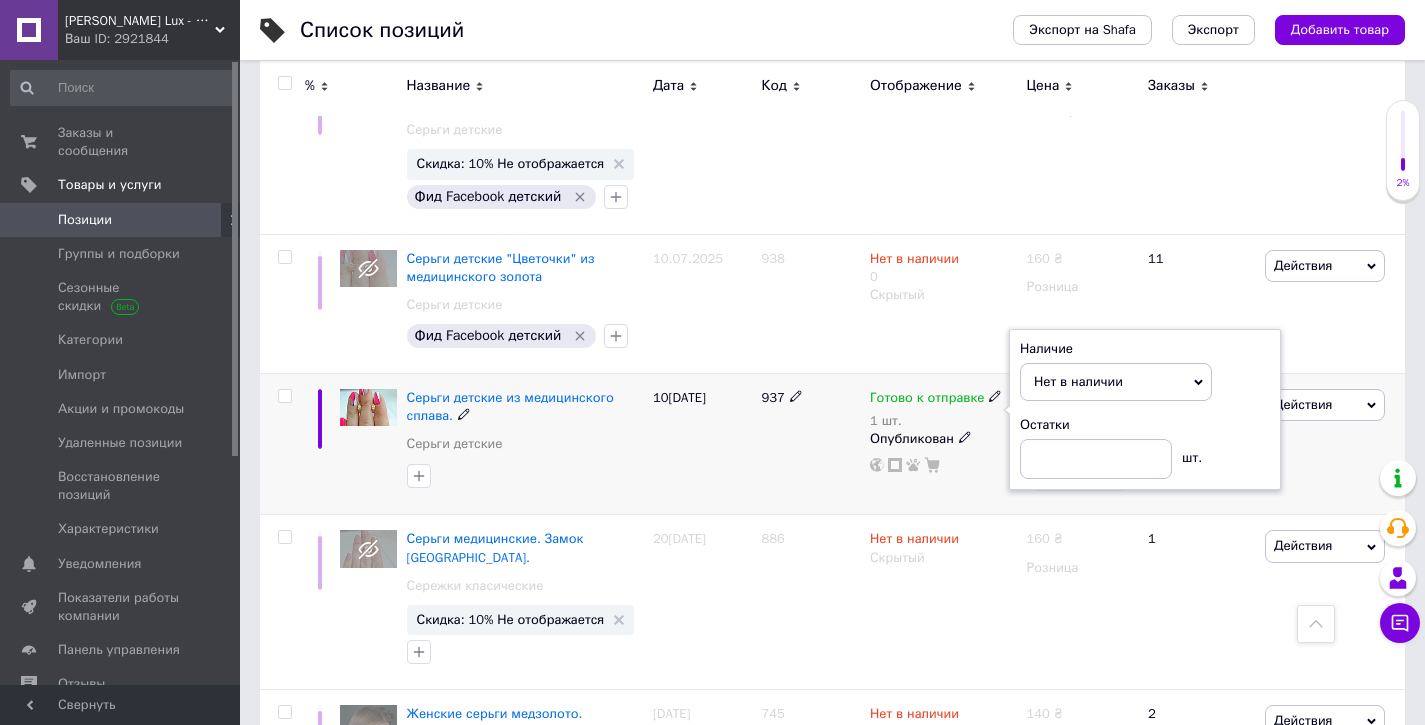 click 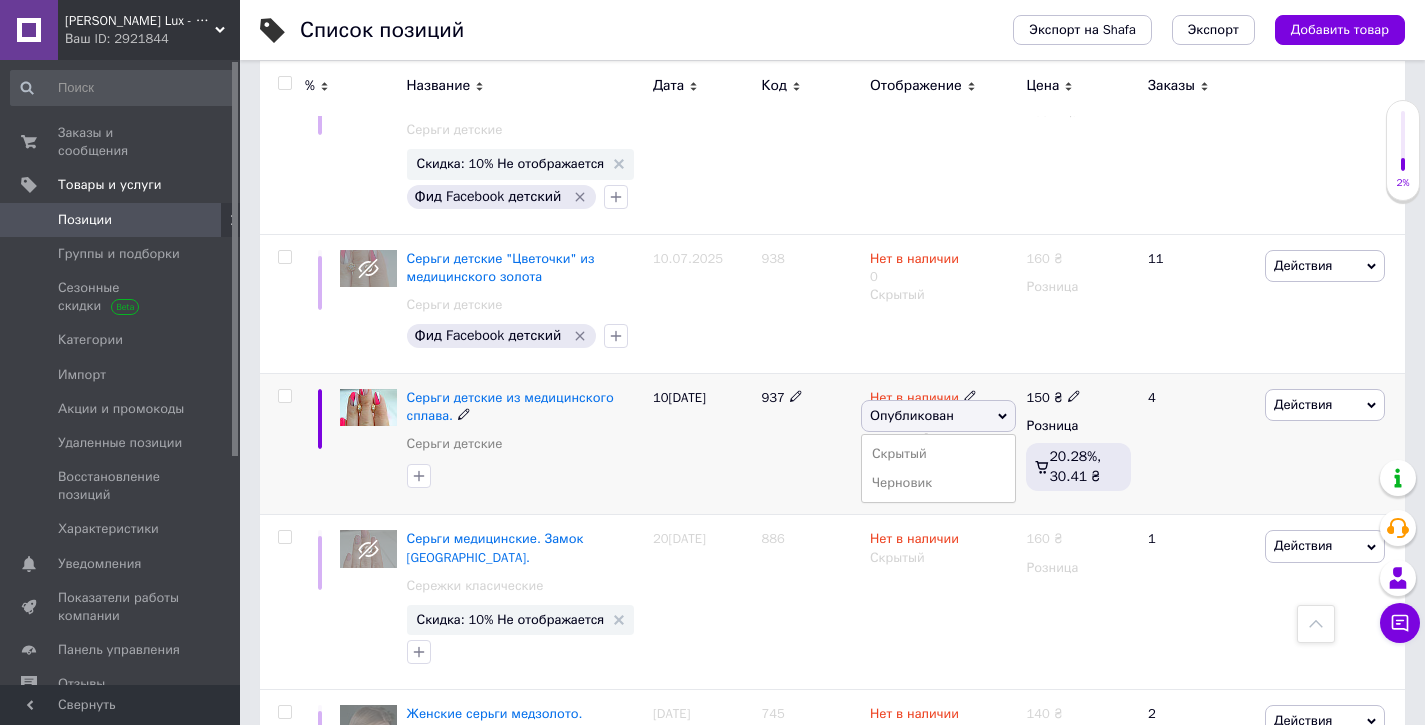 click on "Скрытый" at bounding box center [938, 454] 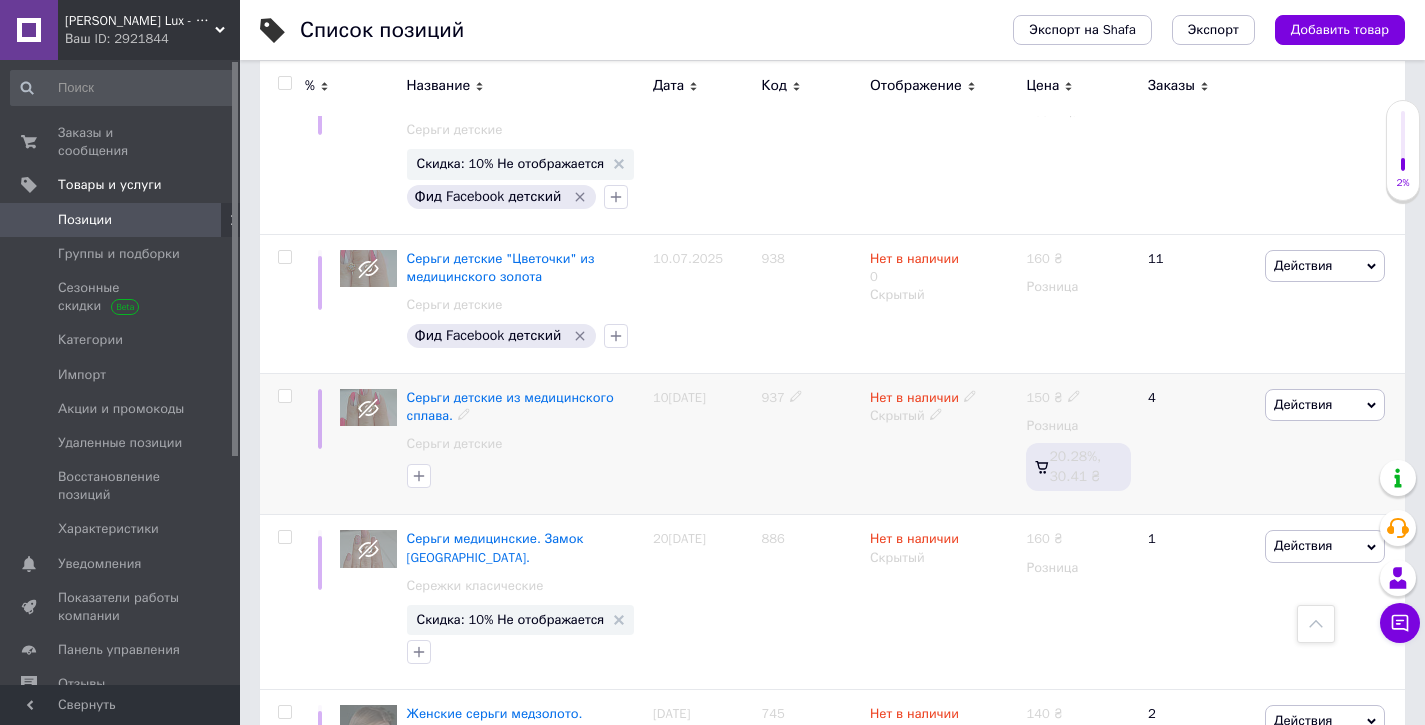 click on "Нет в наличии" at bounding box center [914, 400] 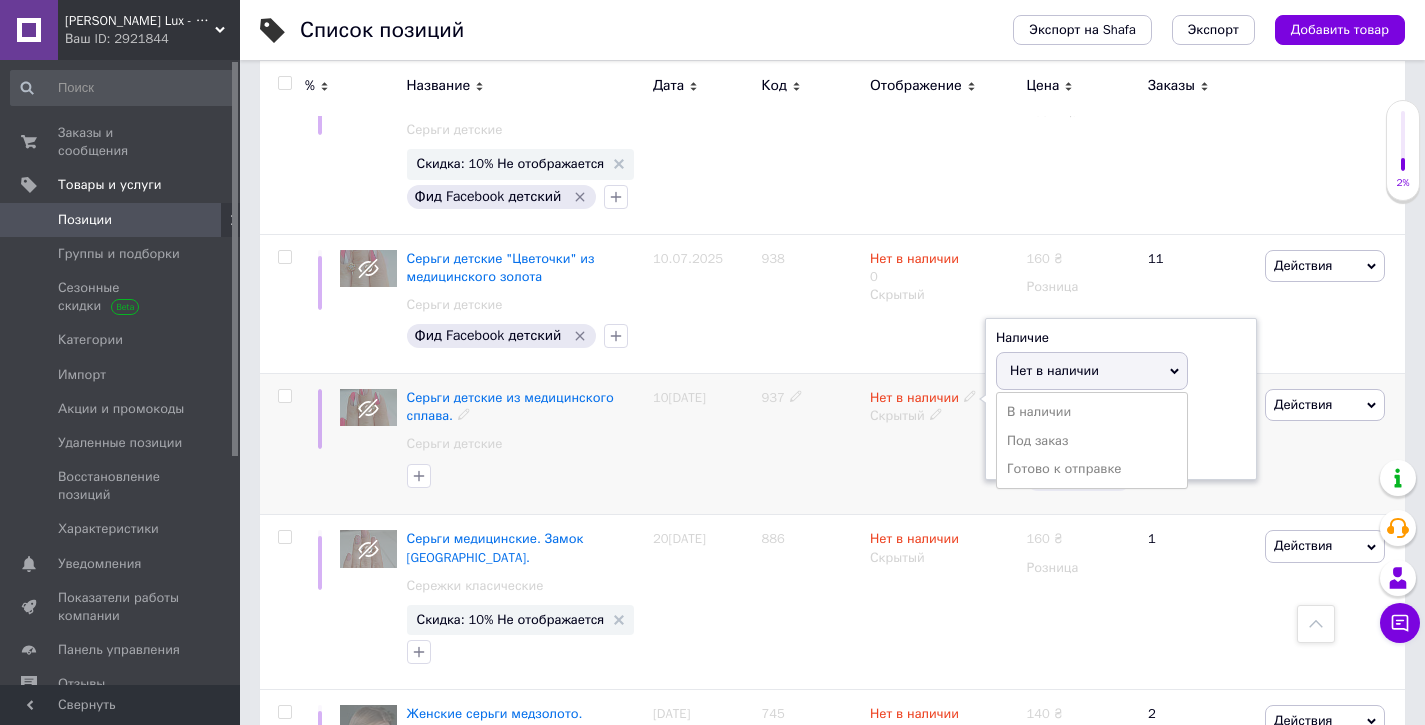 click on "Нет в наличии Наличие Нет в наличии В наличии Под заказ Готово к отправке Остатки шт. Скрытый" at bounding box center [943, 444] 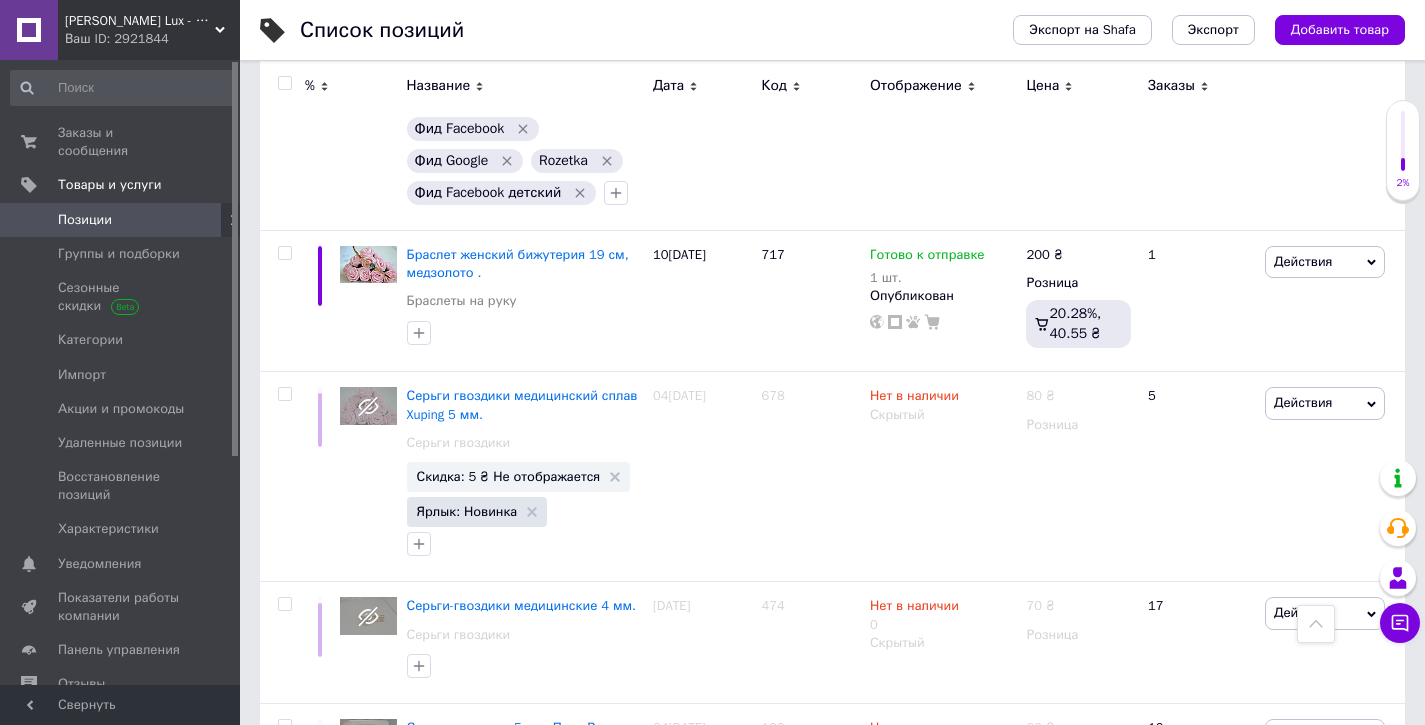 scroll, scrollTop: 1625, scrollLeft: 0, axis: vertical 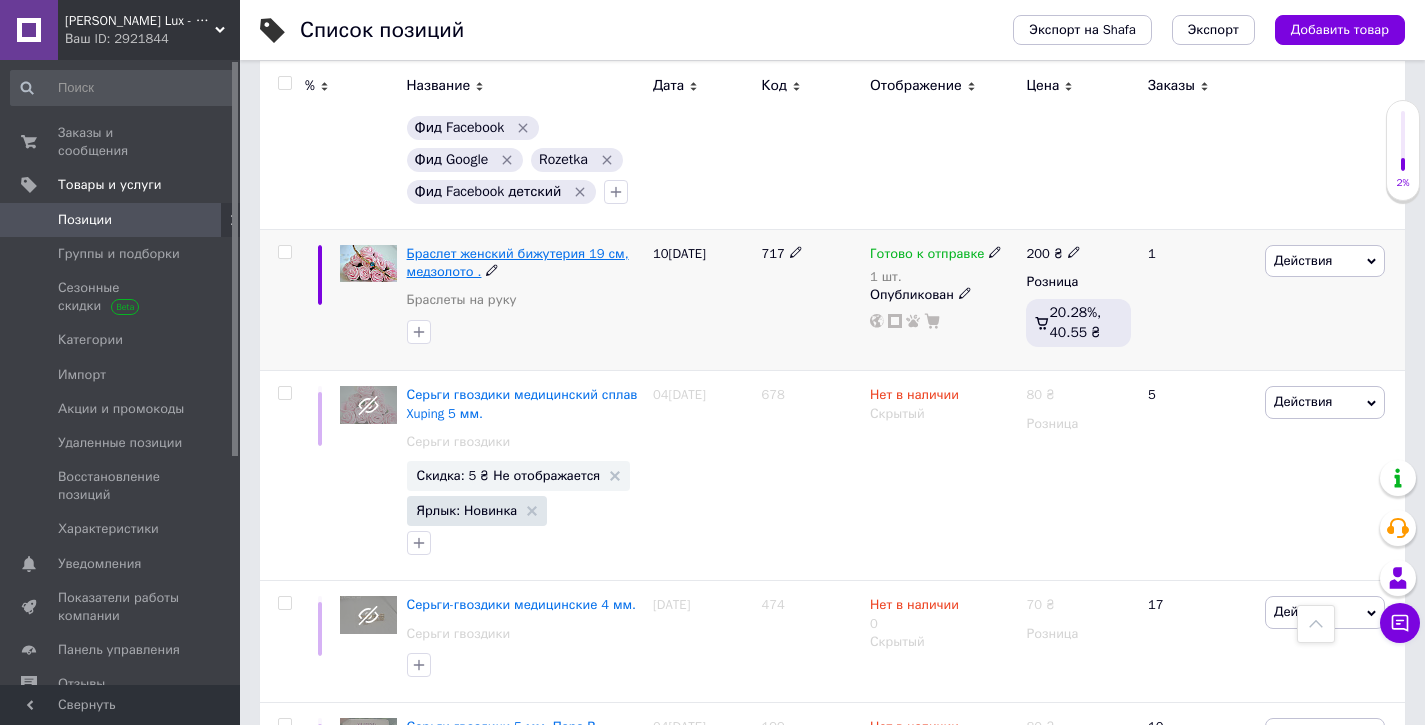 click on "Браслет женский бижутерия 19 см, медзолото ." at bounding box center [518, 262] 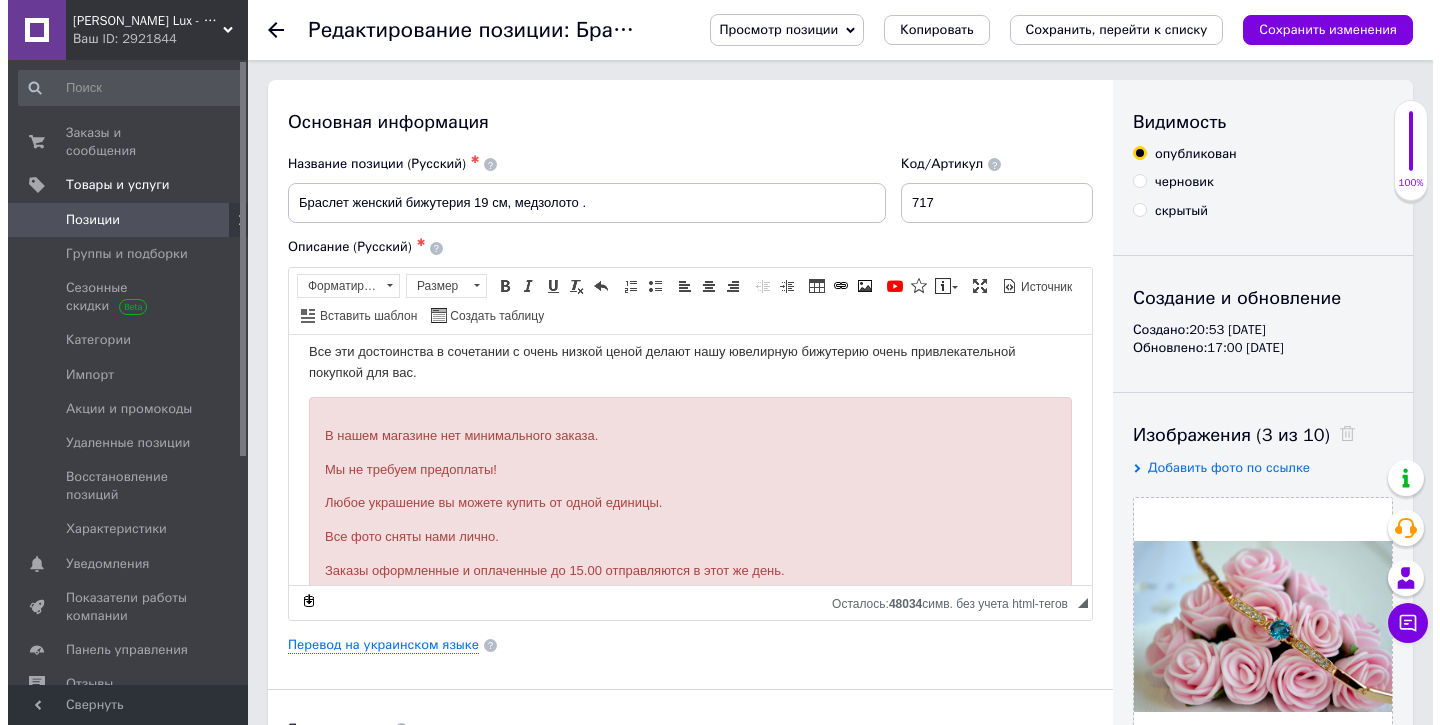 scroll, scrollTop: 0, scrollLeft: 0, axis: both 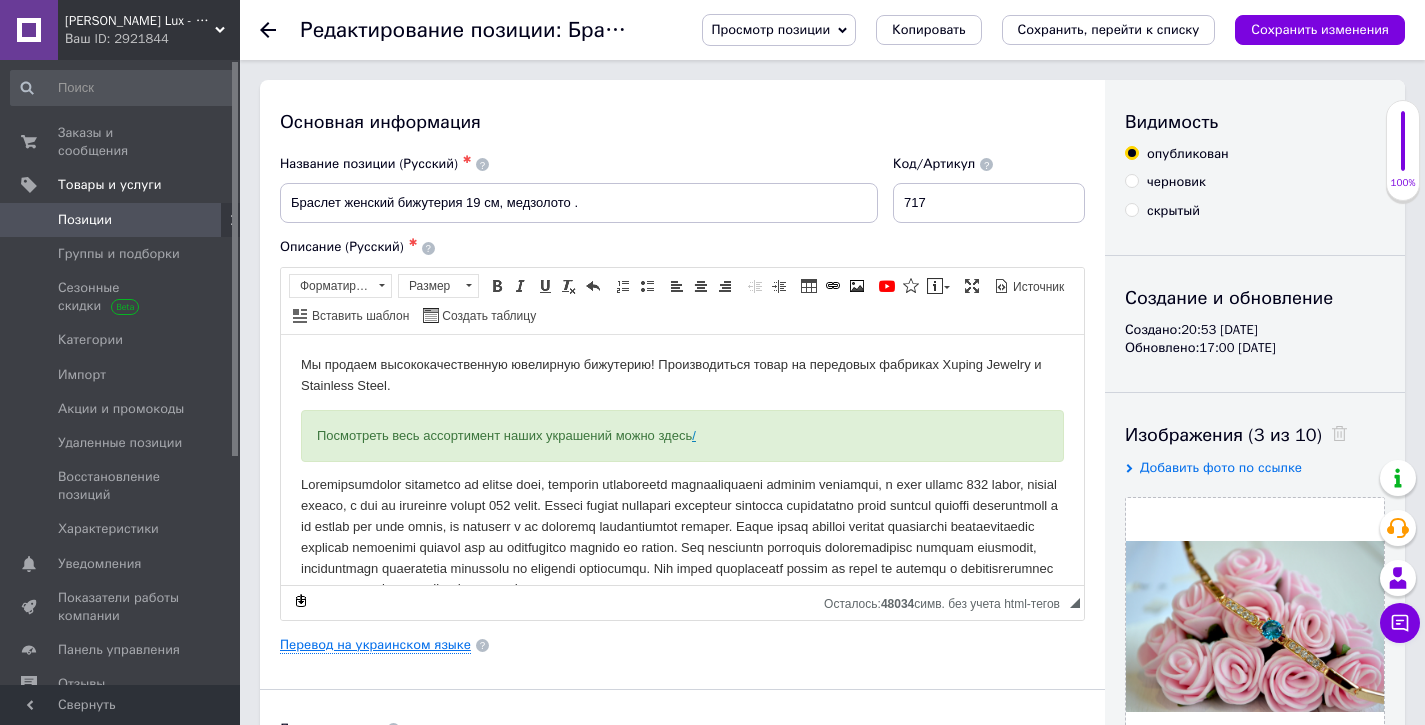 click on "Перевод на украинском языке" at bounding box center [375, 645] 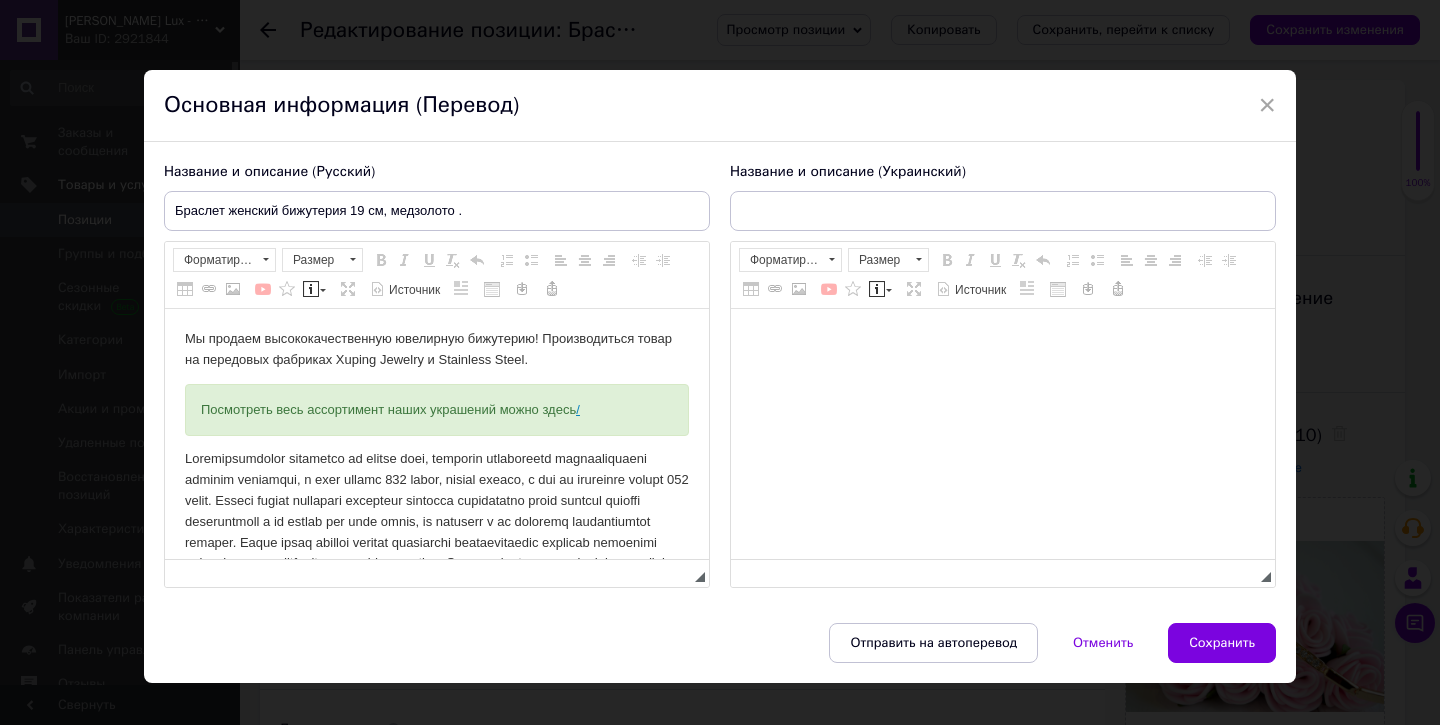 scroll, scrollTop: 0, scrollLeft: 0, axis: both 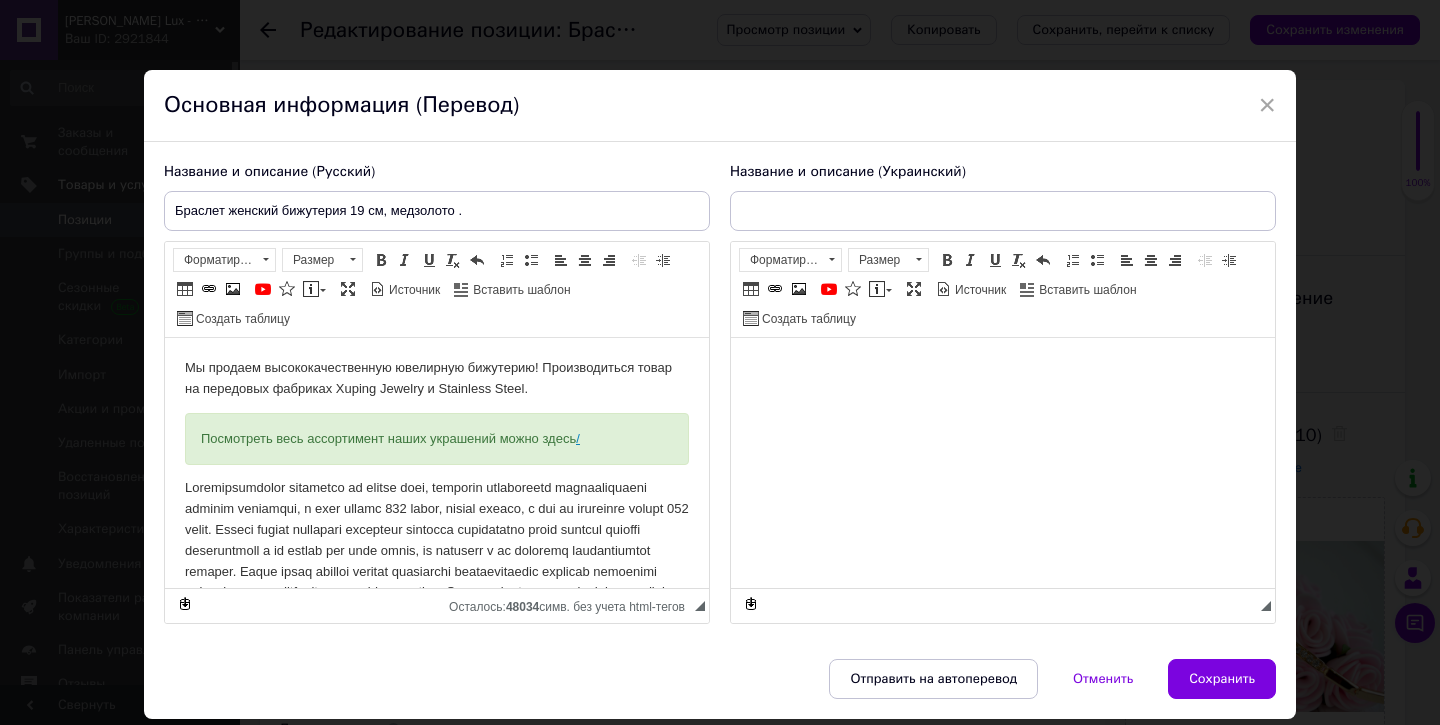 type on "Браслет жіночий біжутерія 19 см, медзолото ." 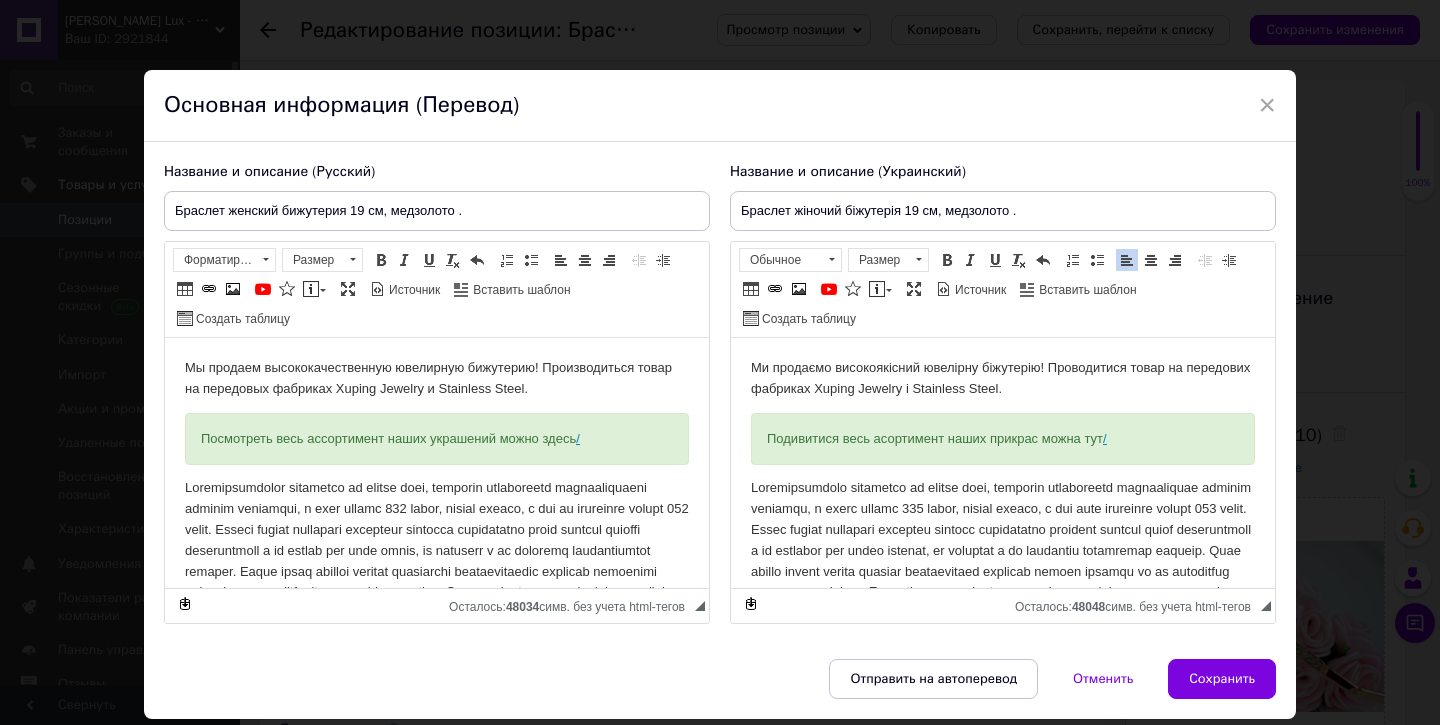 click at bounding box center (1003, 561) 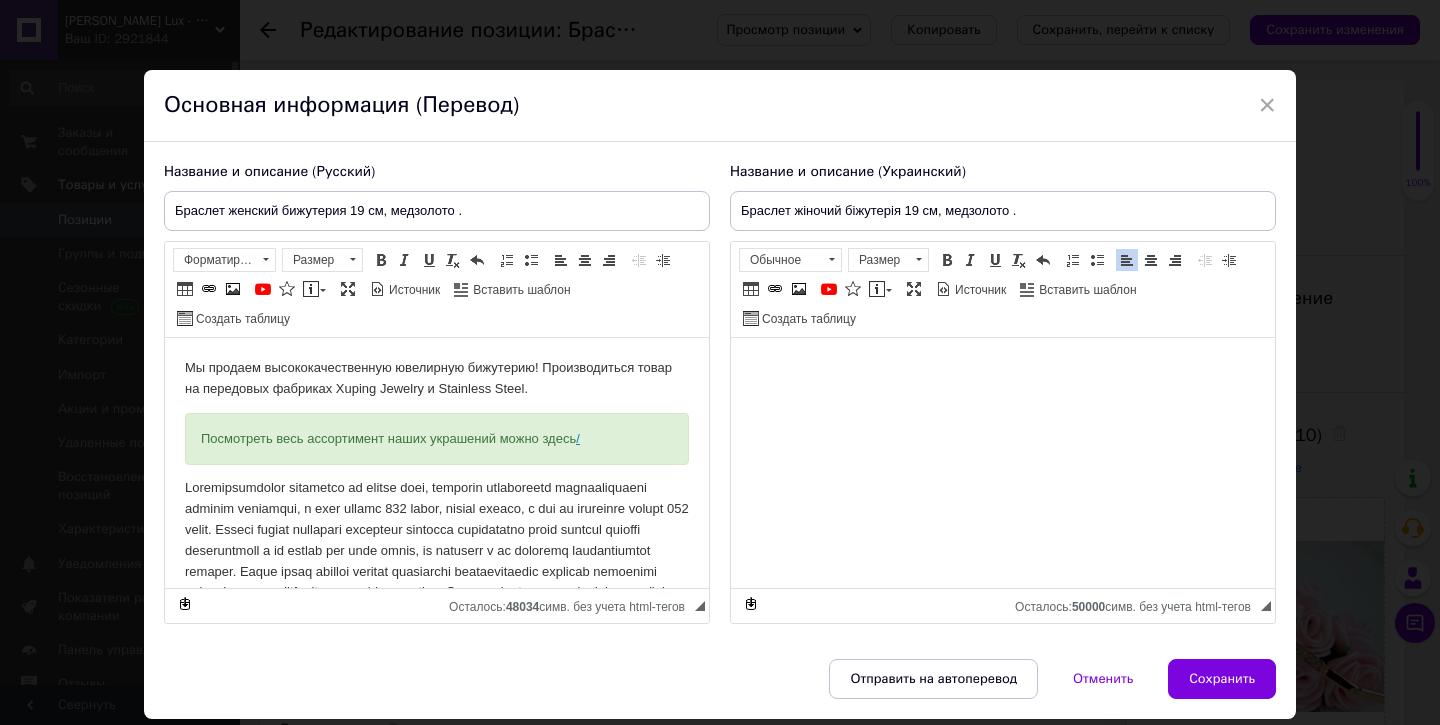 click at bounding box center [437, 571] 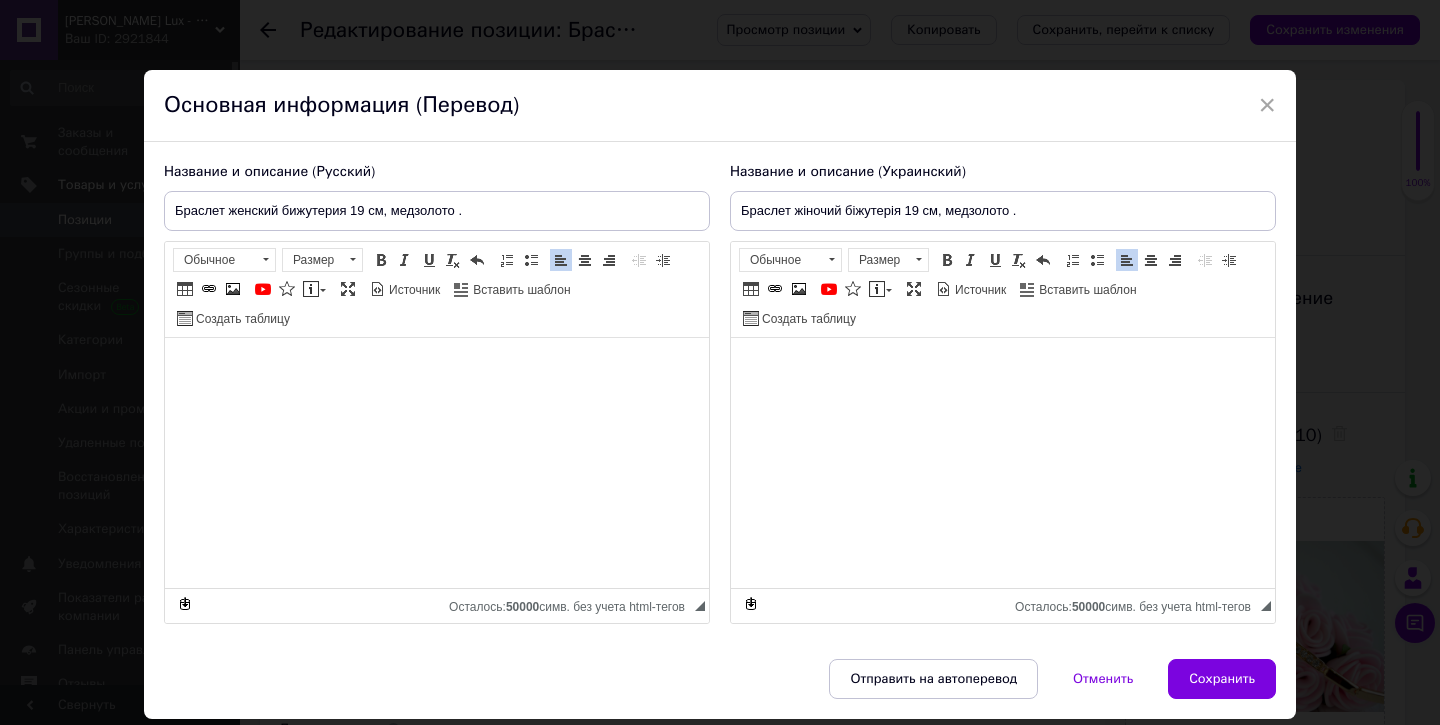 click at bounding box center (1003, 368) 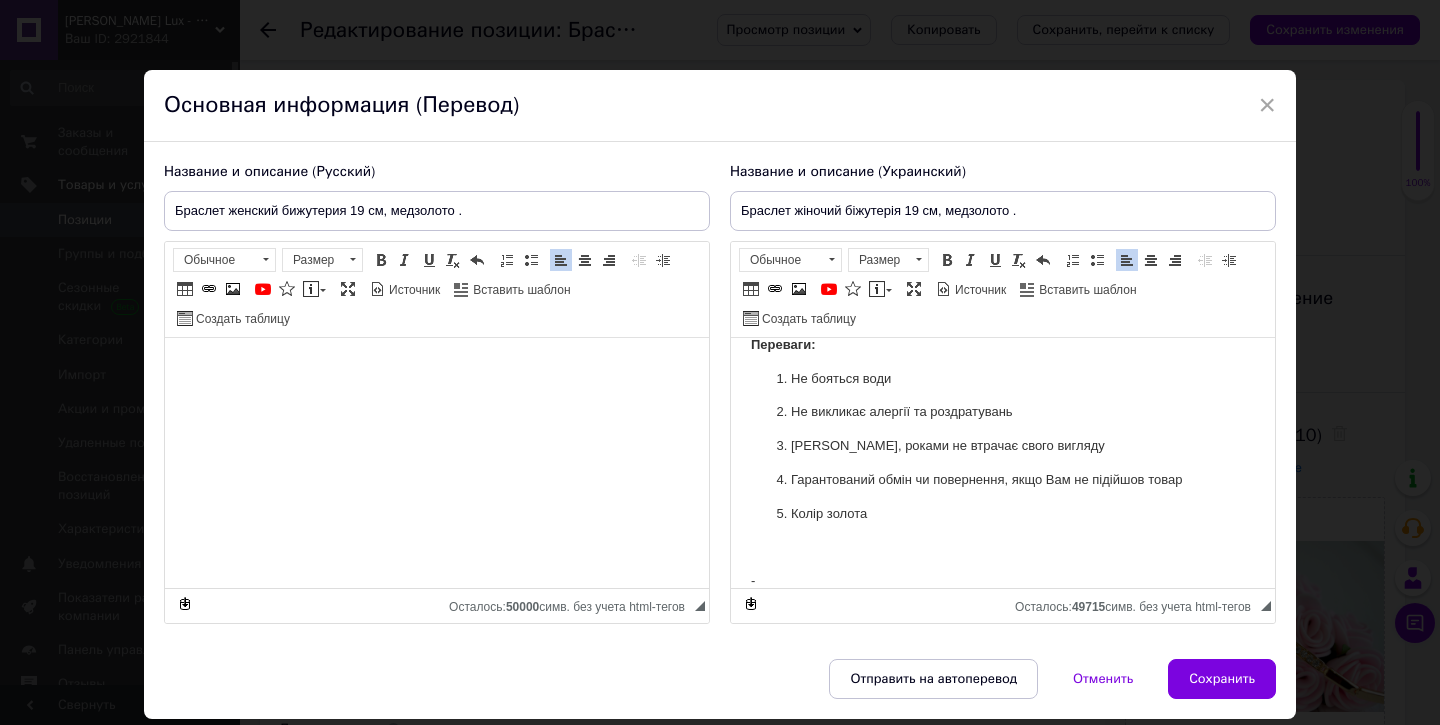 click at bounding box center (437, 368) 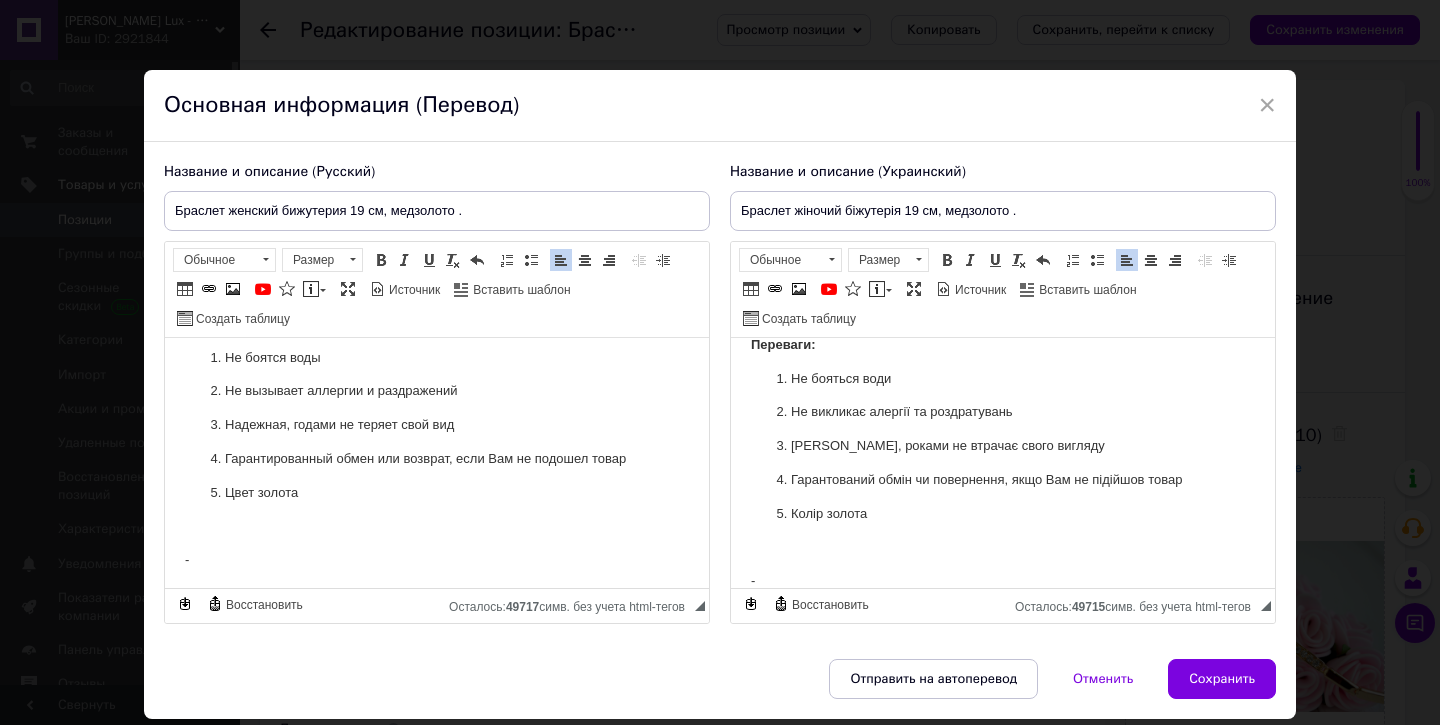 scroll, scrollTop: 0, scrollLeft: 0, axis: both 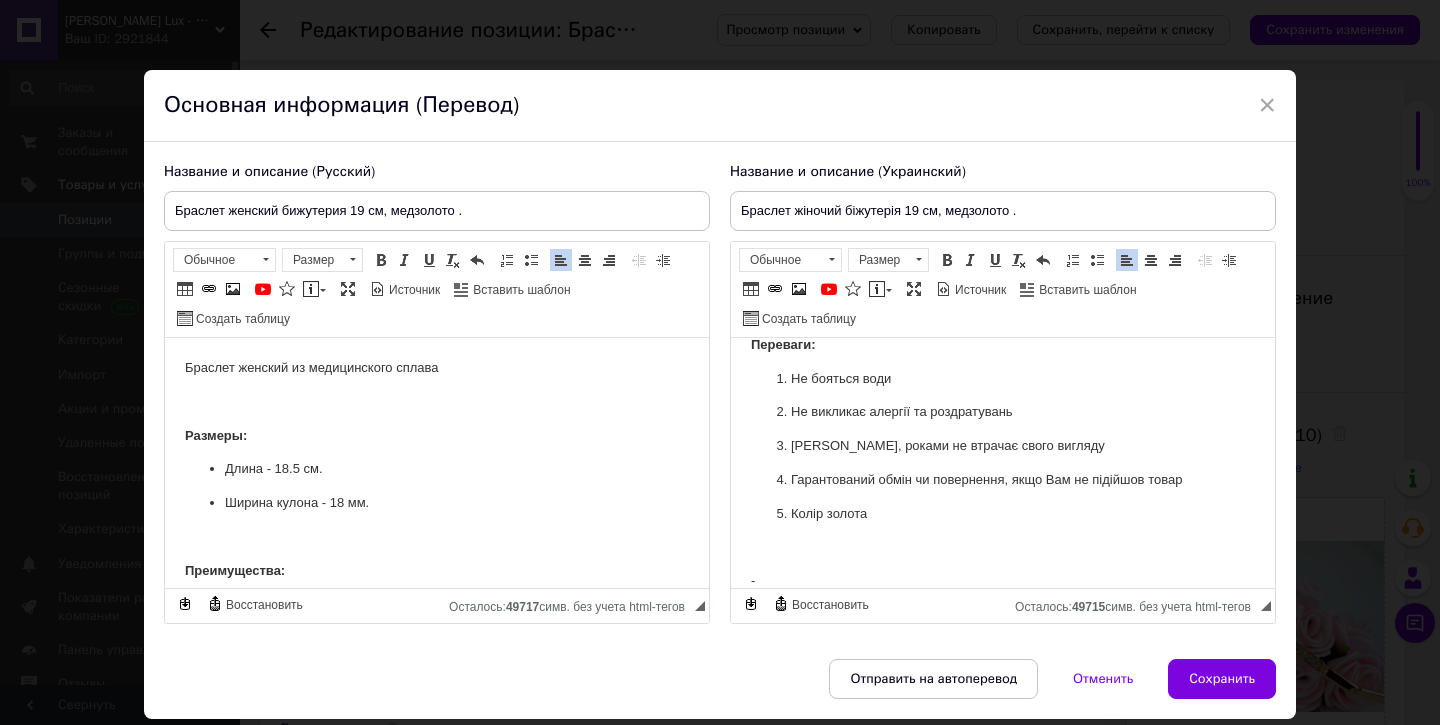 click on "Длина - 18.5 см." at bounding box center (437, 469) 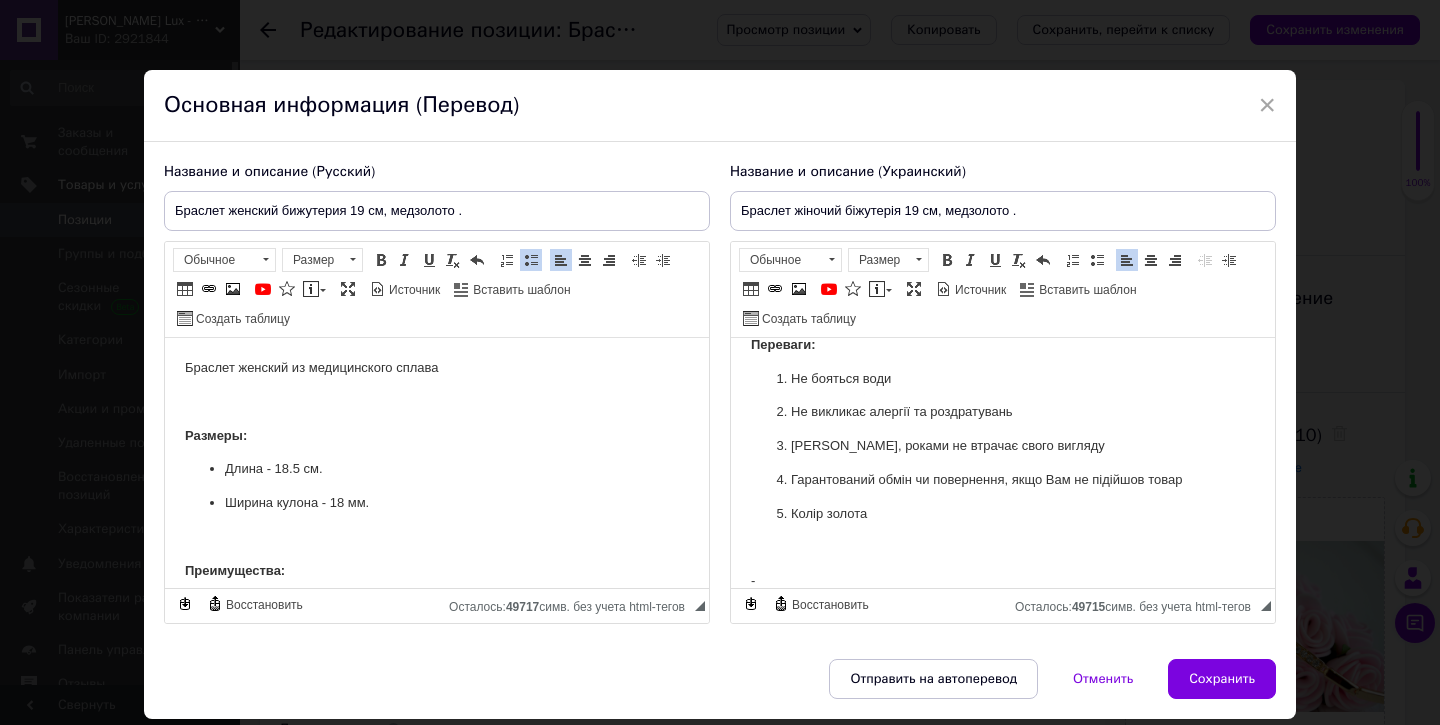 type 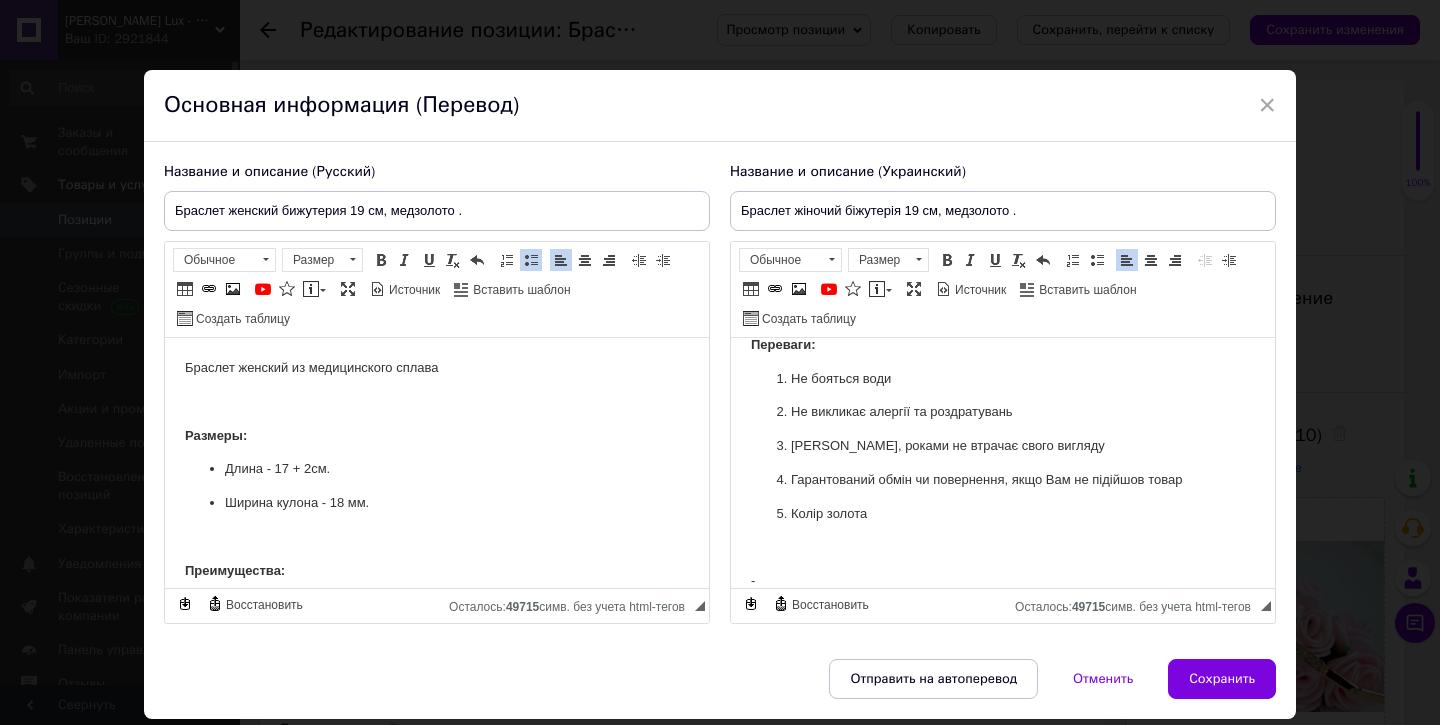 scroll, scrollTop: 0, scrollLeft: 0, axis: both 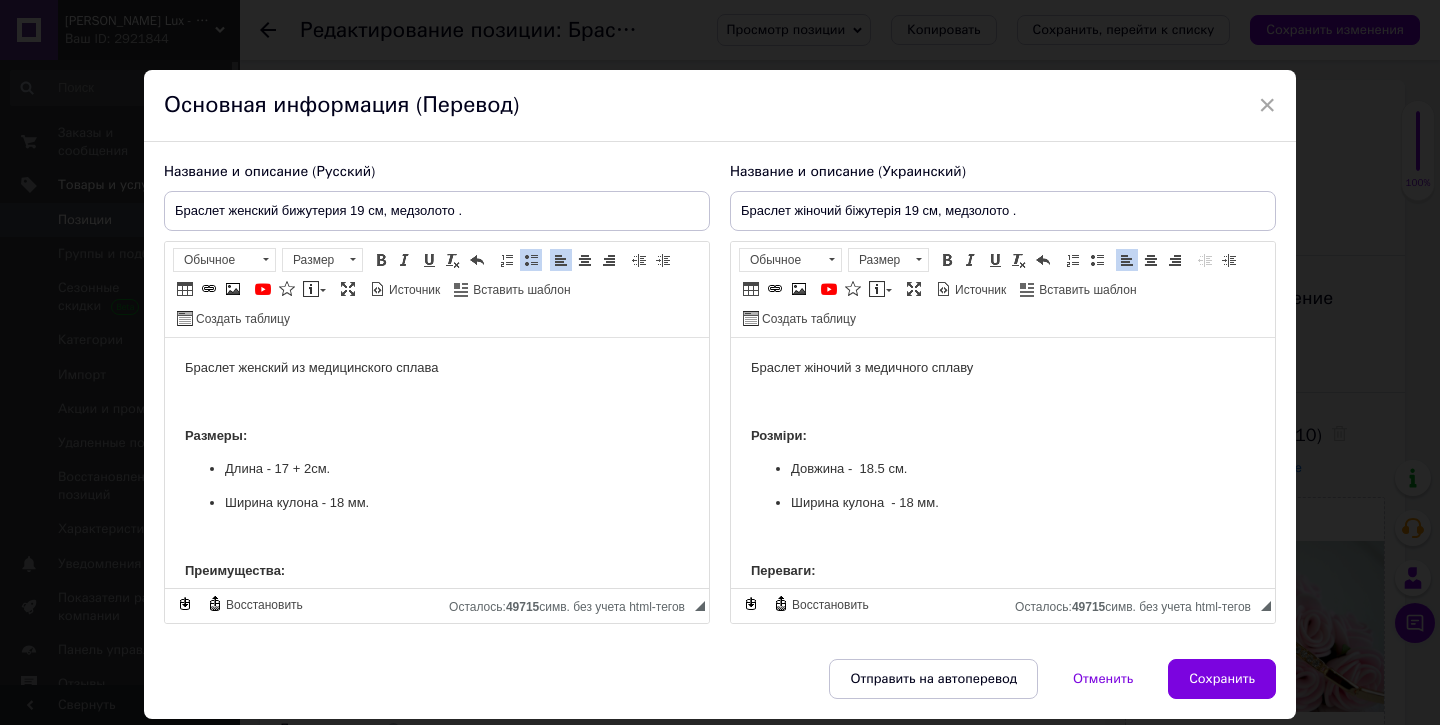 click on "Довжина -  18.5 см." at bounding box center [1003, 469] 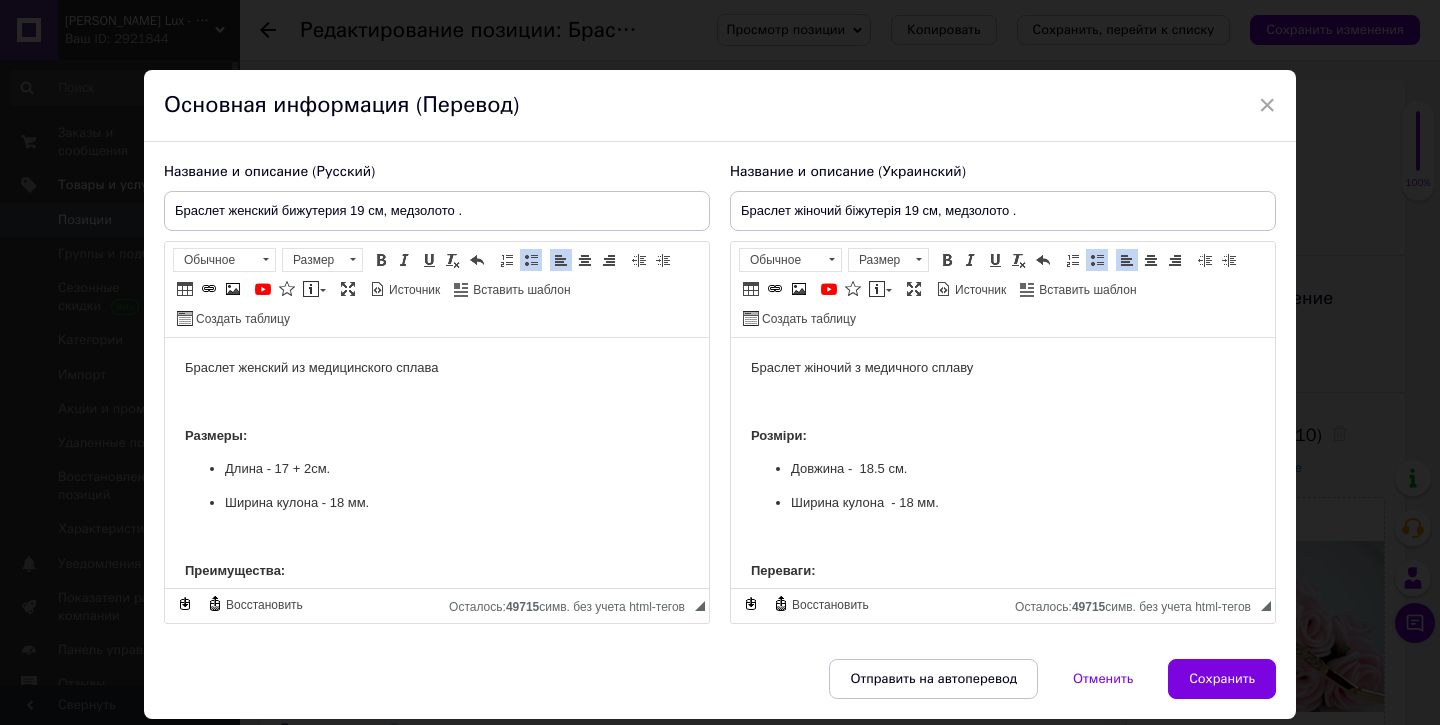 type 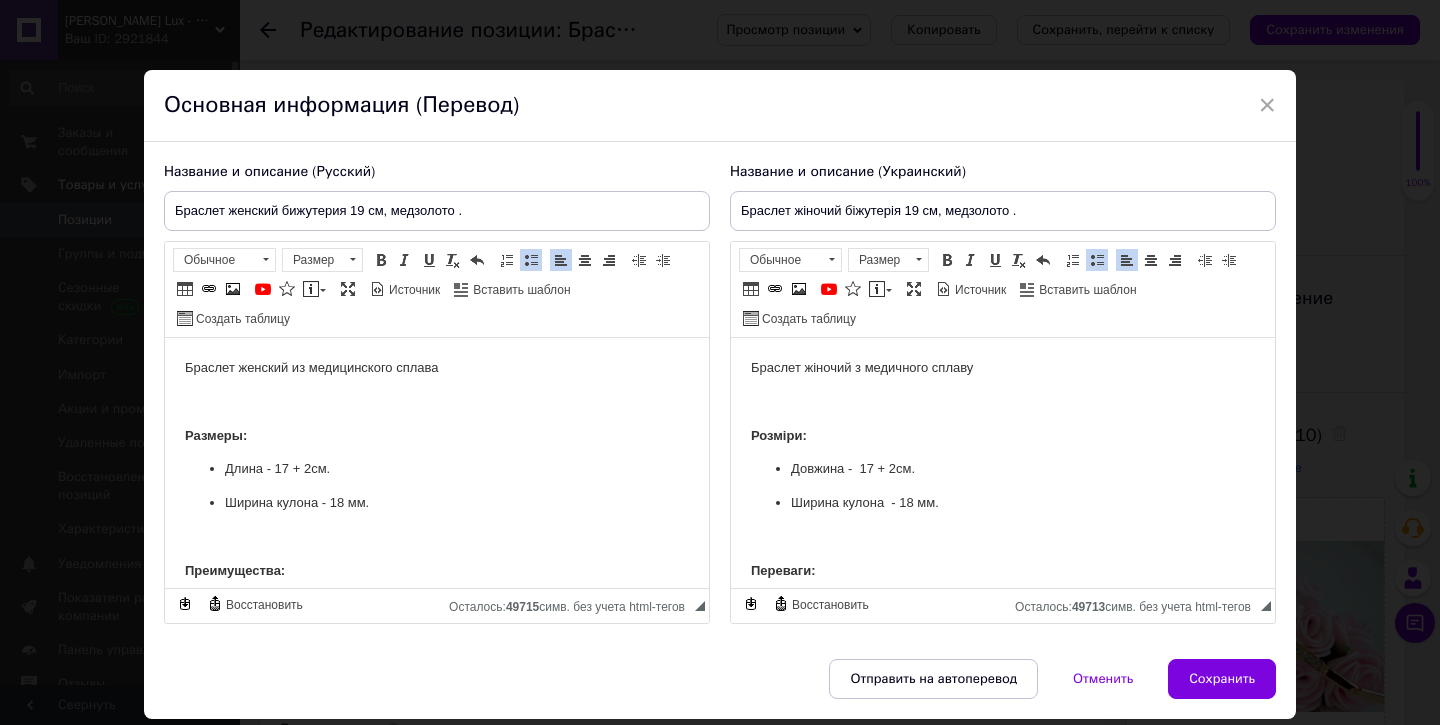 click on "Ширина кулона - 18 мм." at bounding box center (437, 503) 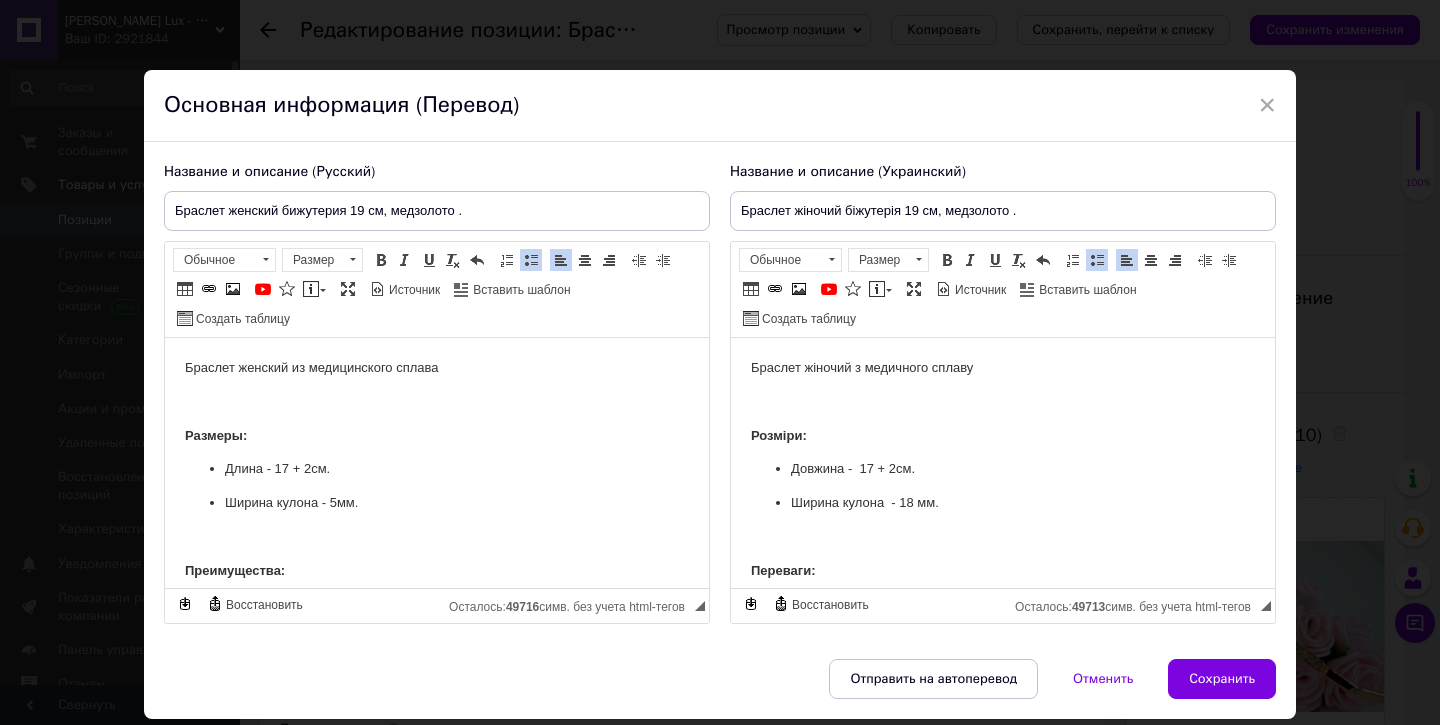 click on "Ширина кулона  - 18 мм." at bounding box center [1003, 503] 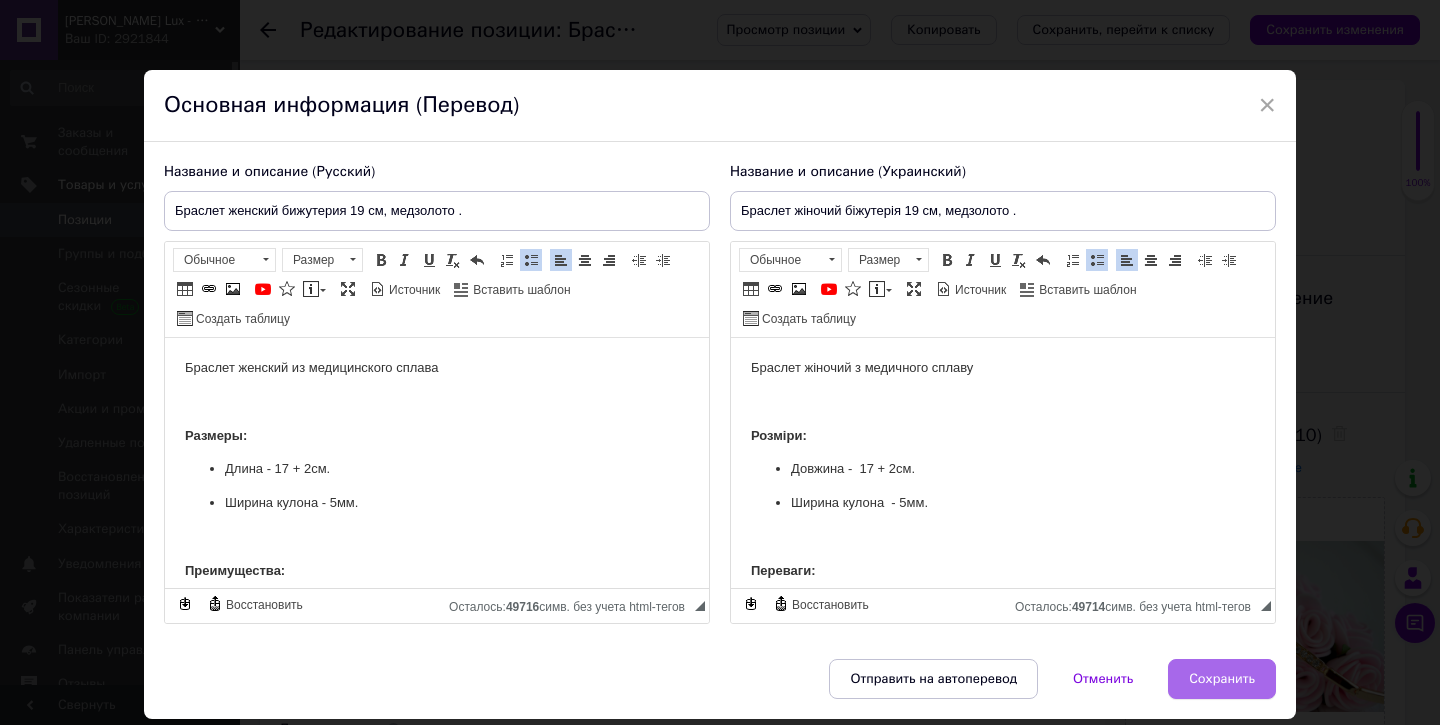 click on "Сохранить" at bounding box center (1222, 679) 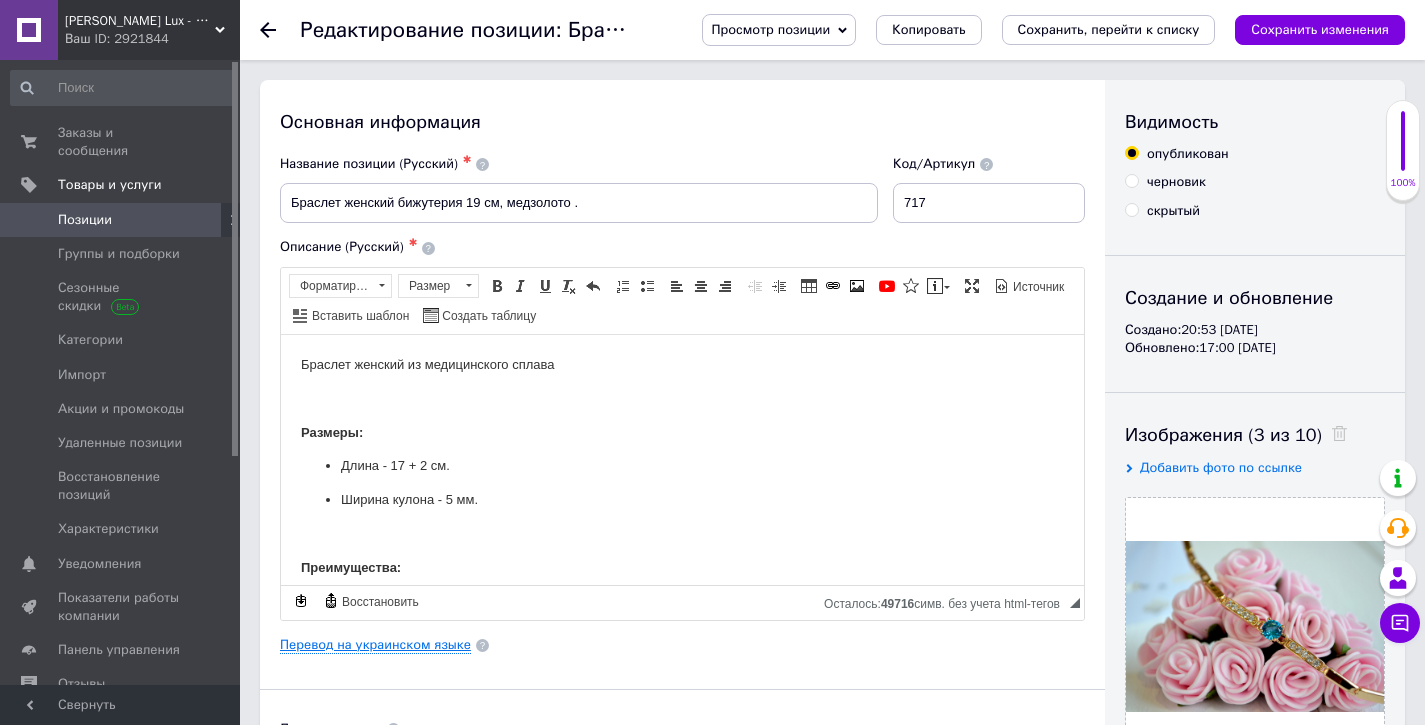 click on "Перевод на украинском языке" at bounding box center [375, 645] 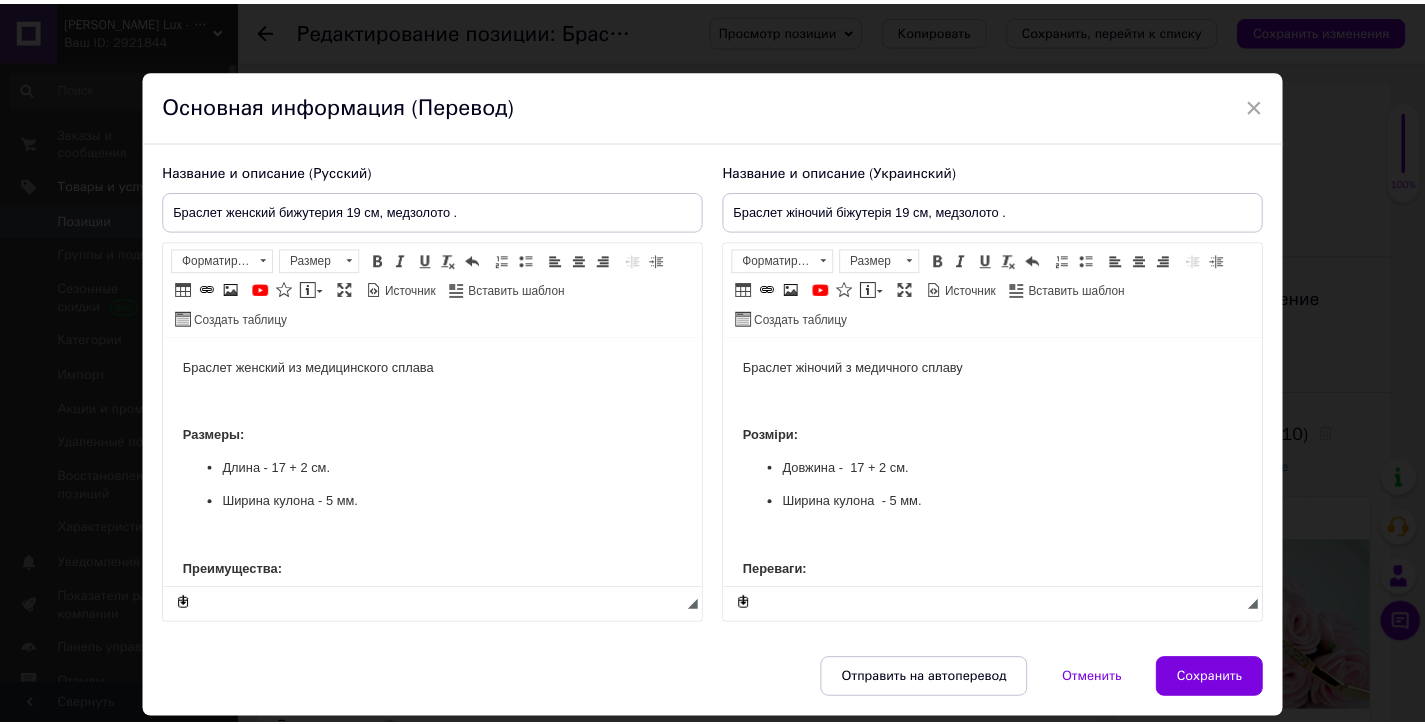 scroll, scrollTop: 0, scrollLeft: 0, axis: both 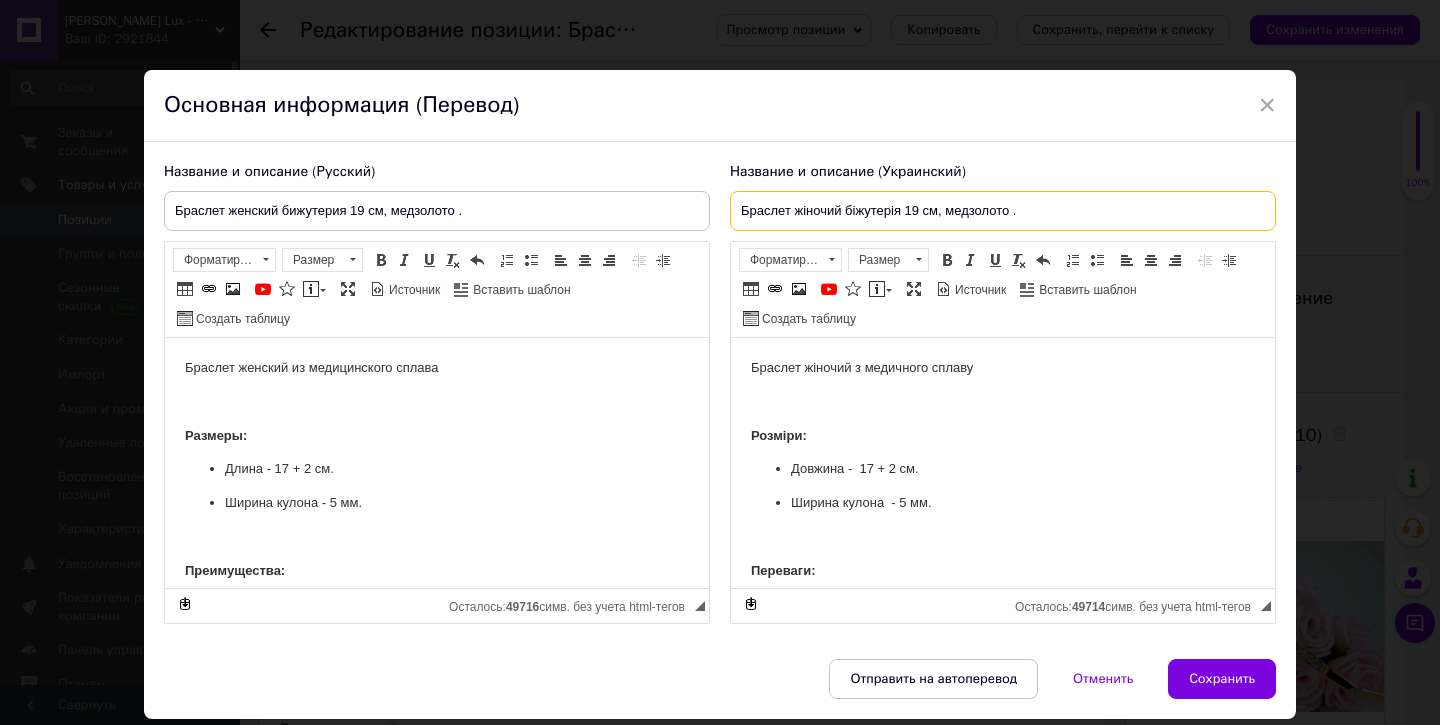 click on "Браслет жіночий біжутерія 19 см, медзолото ." at bounding box center [1003, 211] 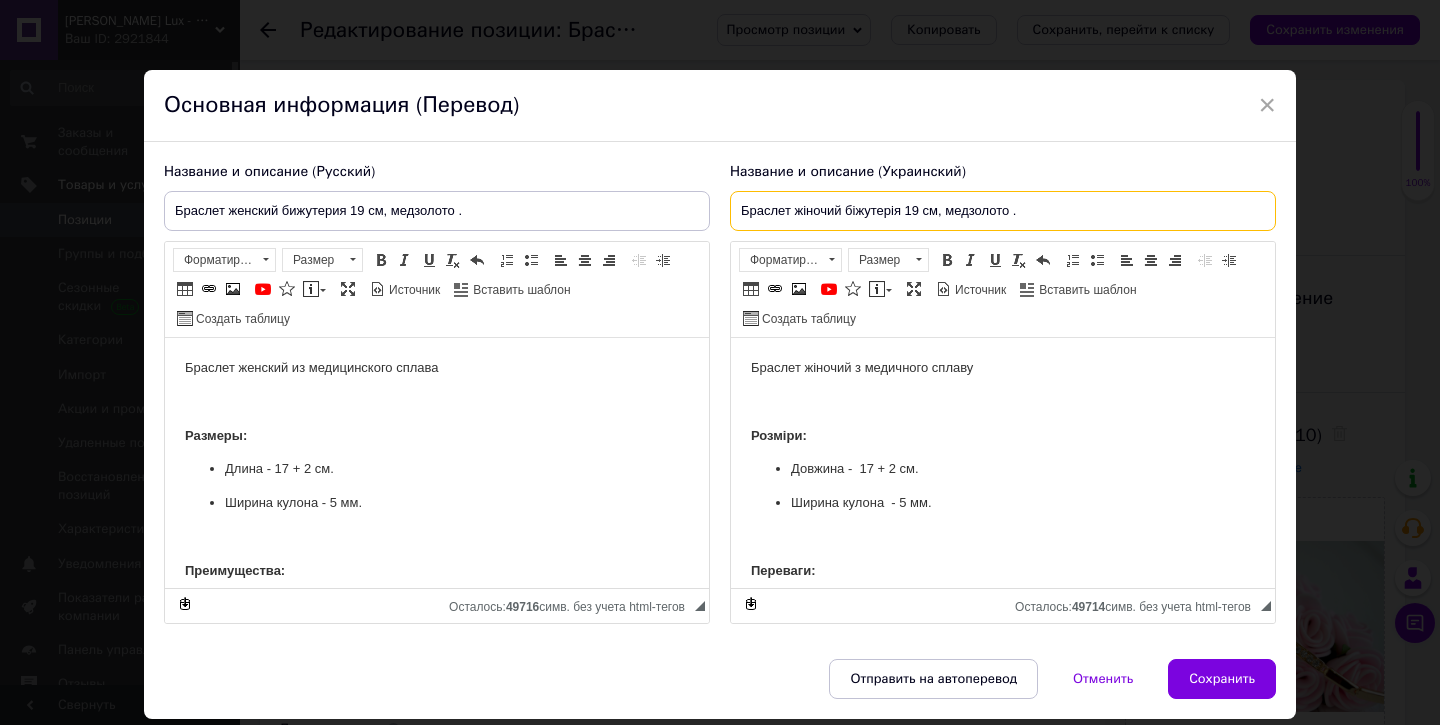click on "Браслет жіночий біжутерія 19 см, медзолото ." at bounding box center (1003, 211) 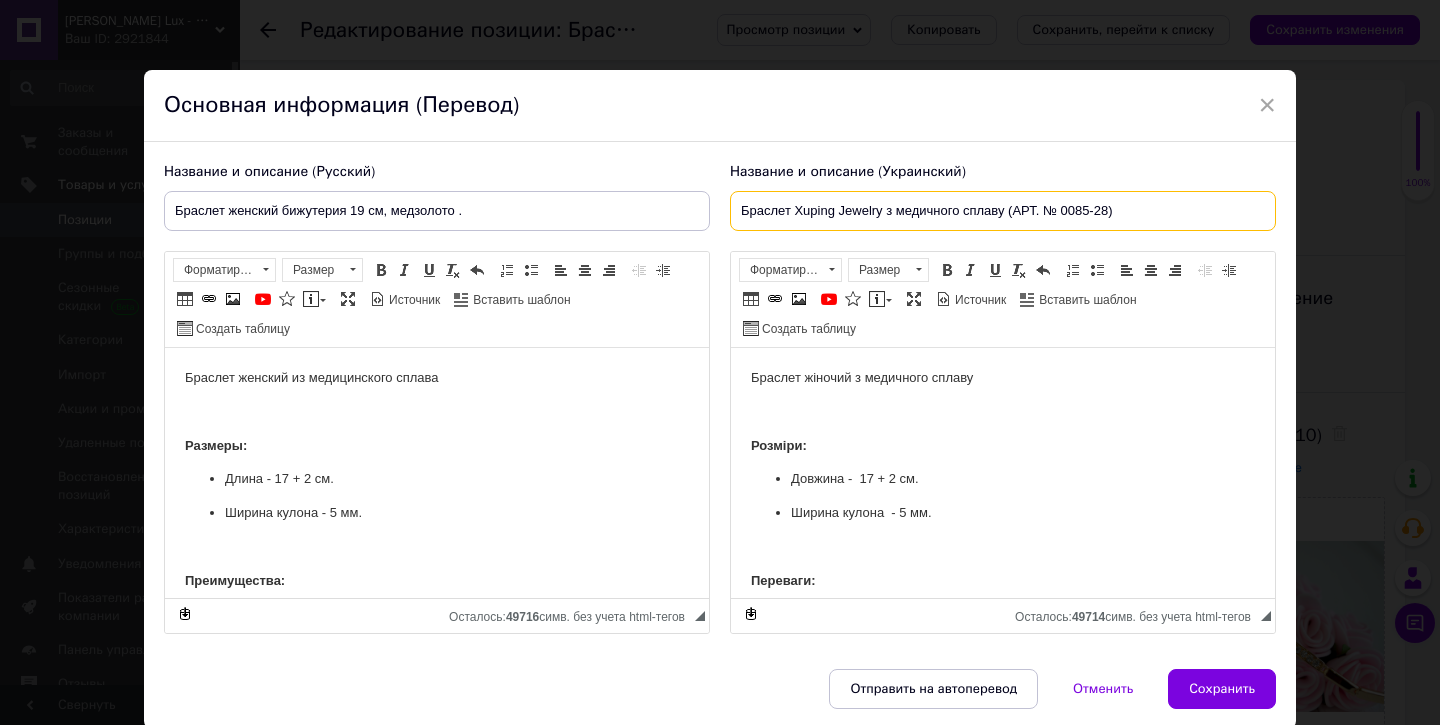 type on "Браслет Xuping Jewelry з медичного сплаву (АРТ. № 0085-28)" 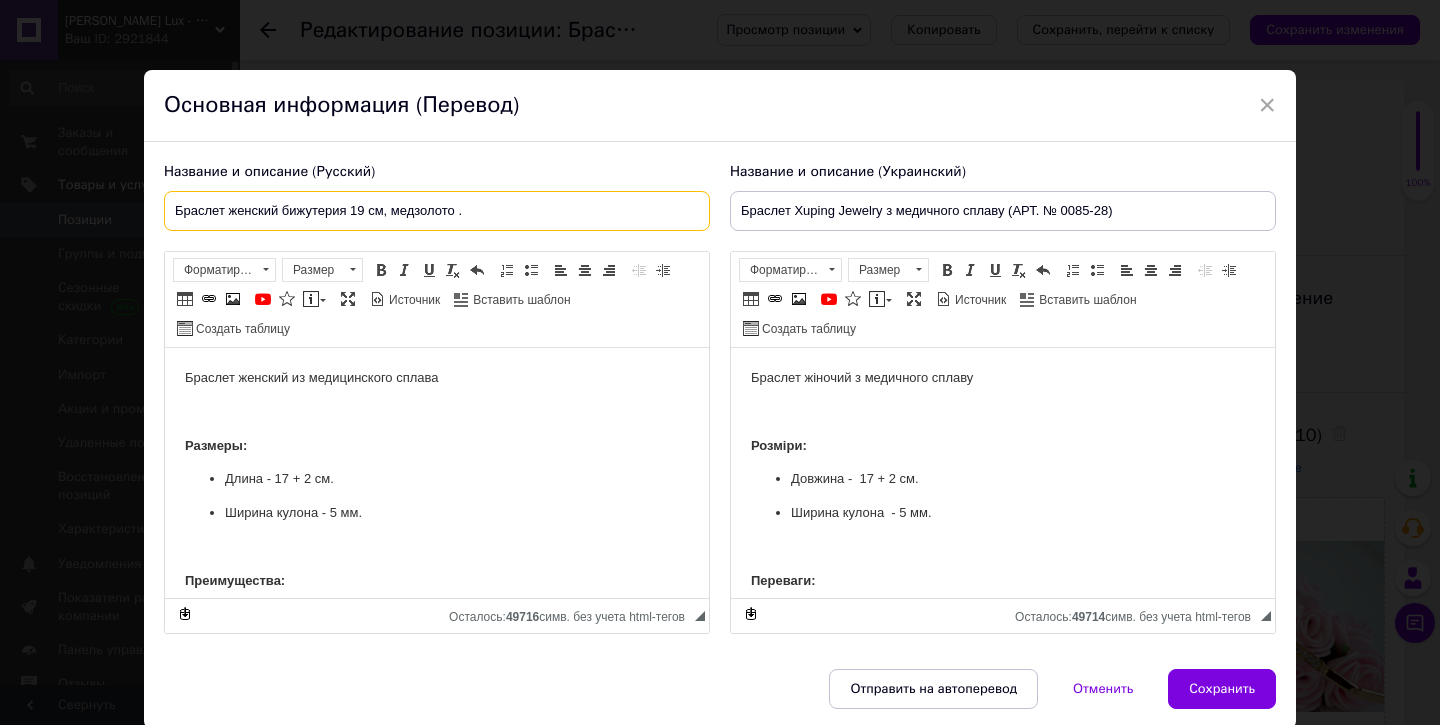click on "Браслет женский бижутерия 19 см, медзолото ." at bounding box center [437, 211] 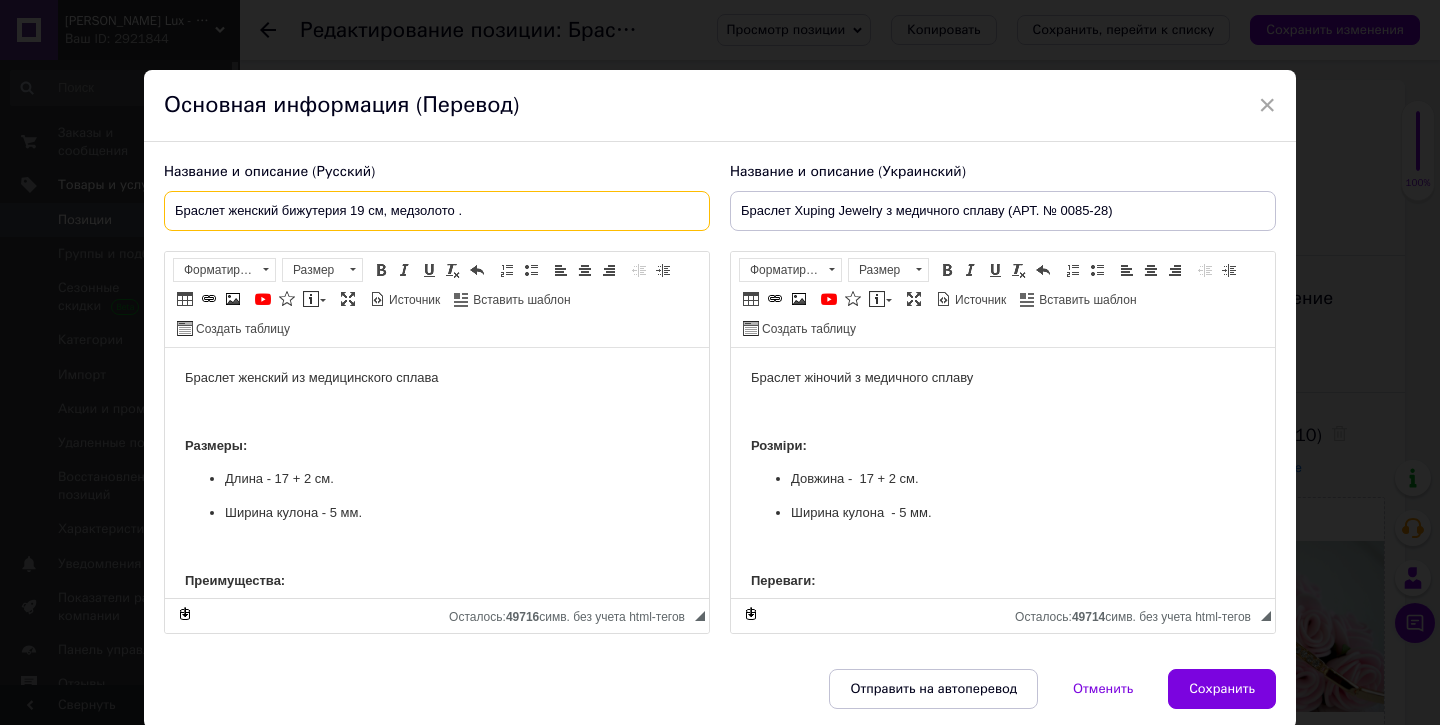 click on "Браслет женский бижутерия 19 см, медзолото ." at bounding box center [437, 211] 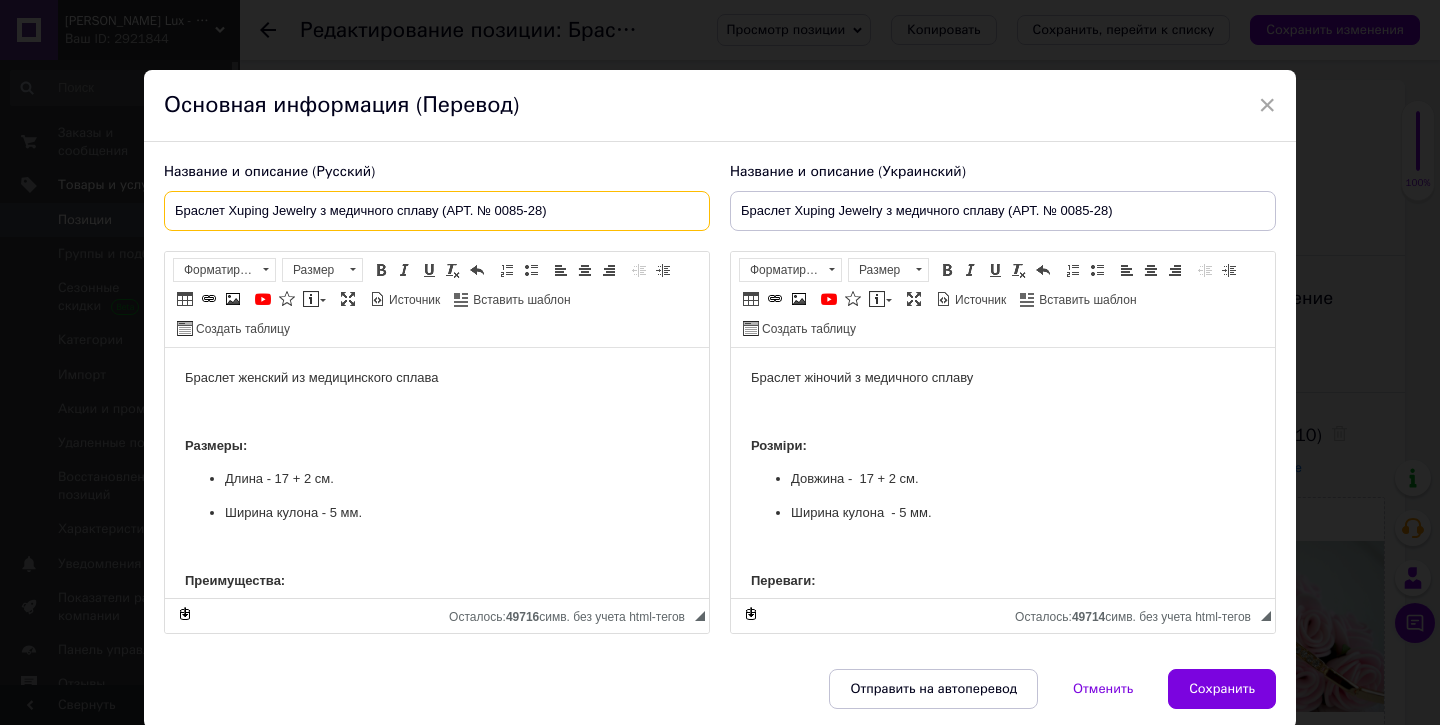 type on "Браслет Xuping Jewelry з медичного сплаву (АРТ. № 0085-28)" 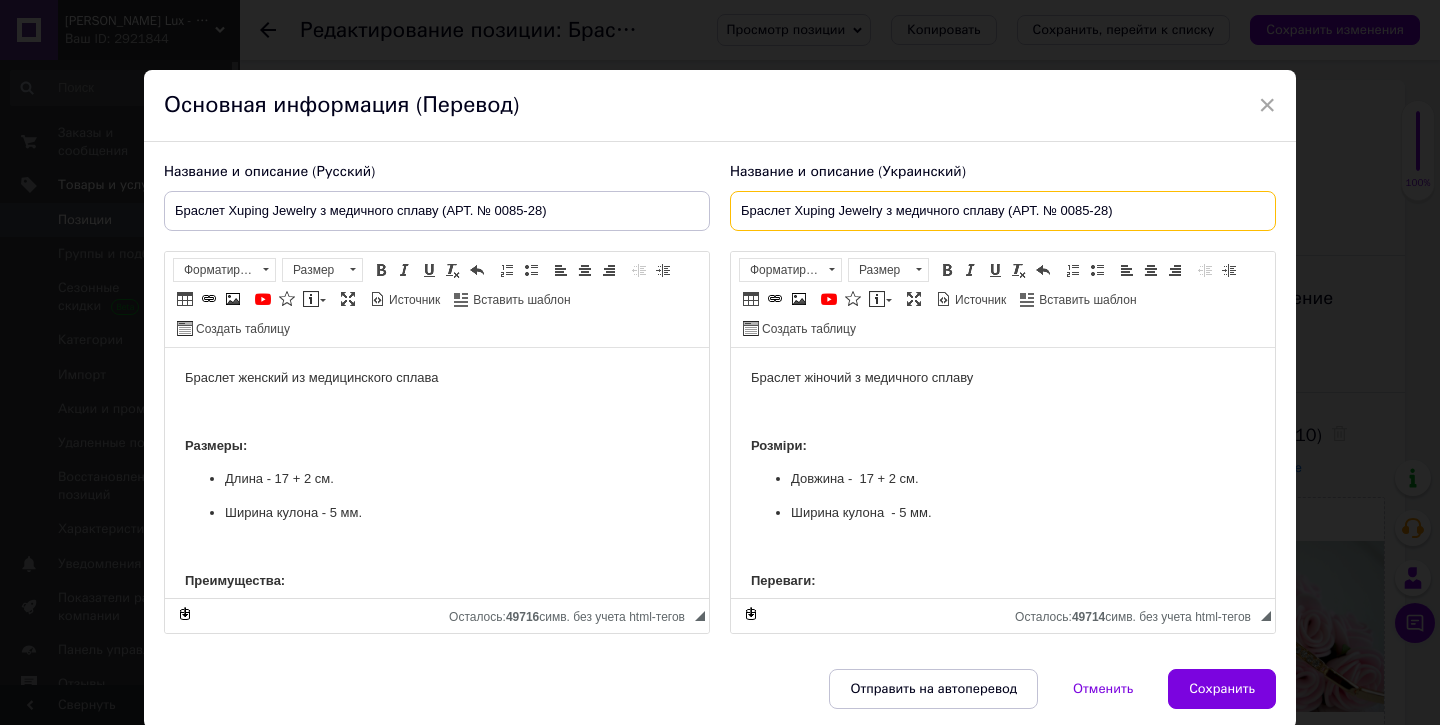 click on "Браслет Xuping Jewelry з медичного сплаву (АРТ. № 0085-28)" at bounding box center (1003, 211) 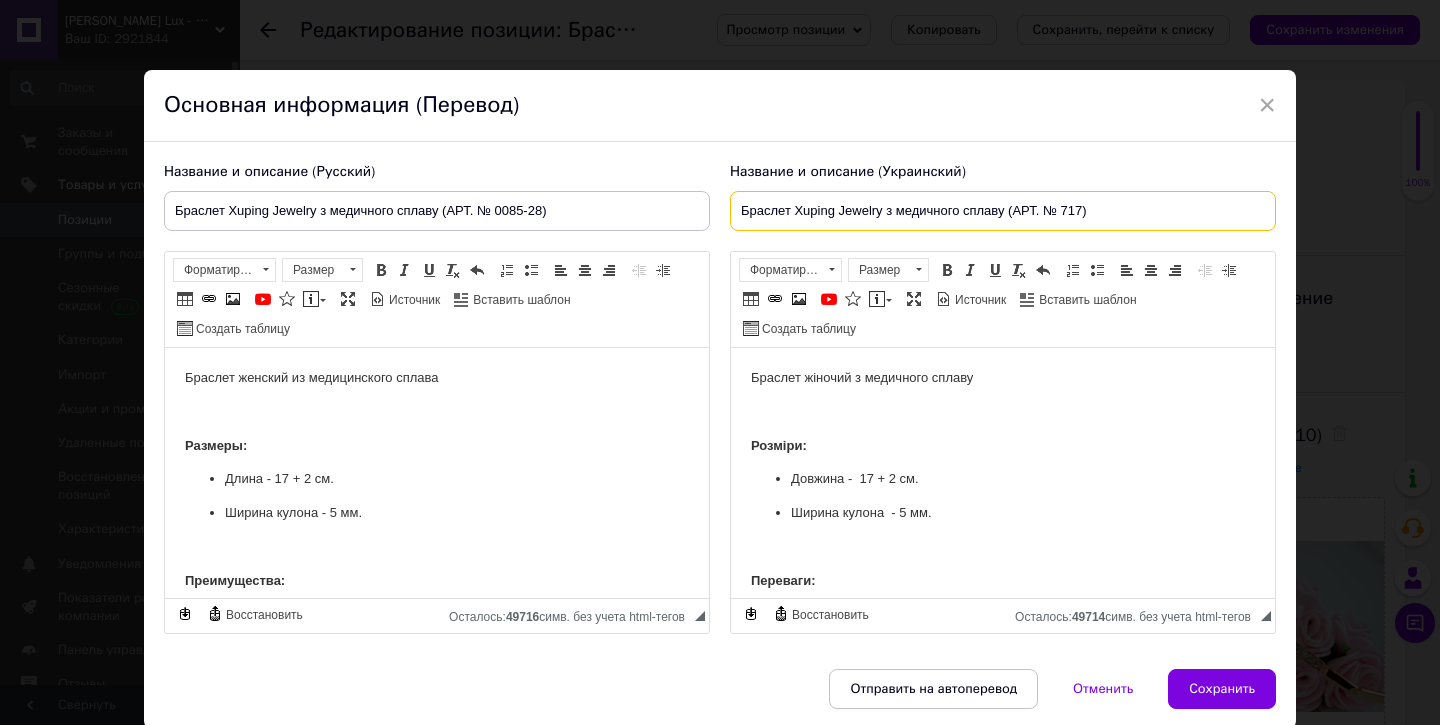 type on "Браслет Xuping Jewelry з медичного сплаву (АРТ. № 717)" 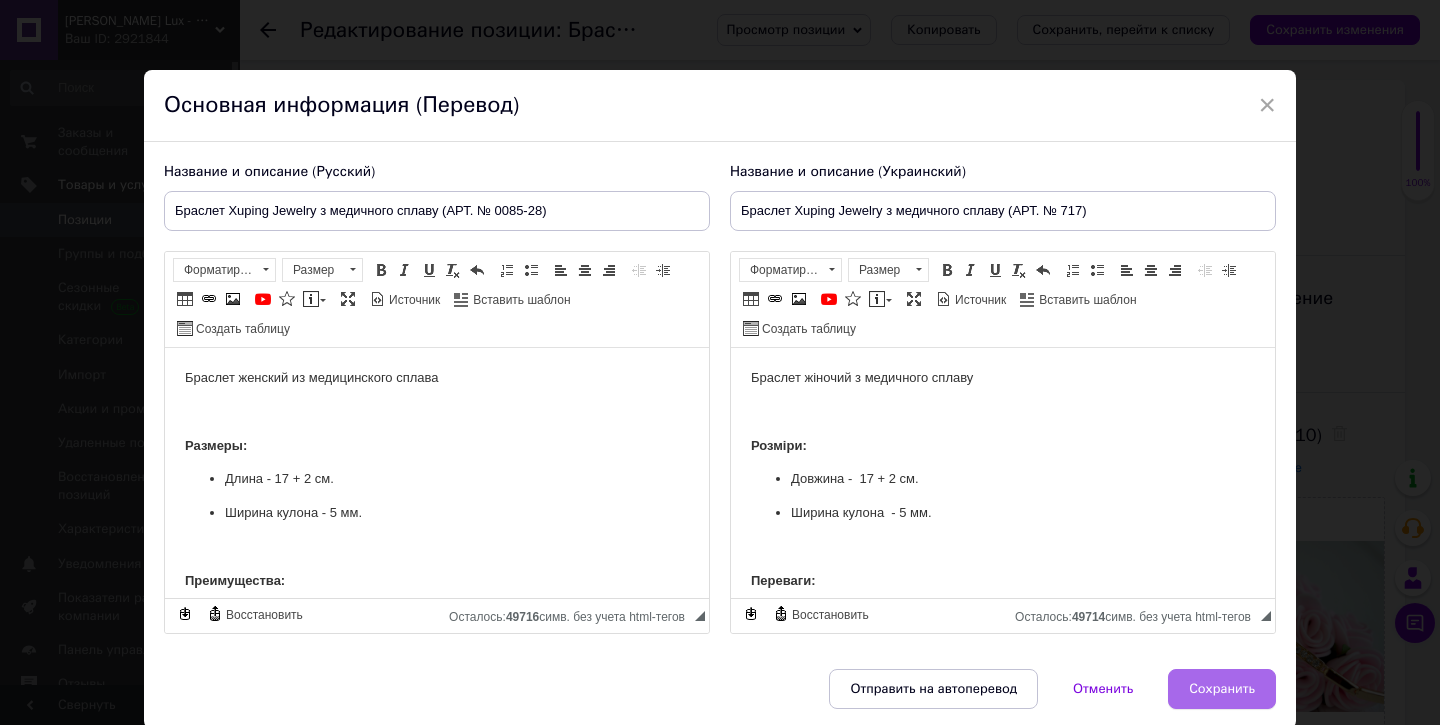 click on "Сохранить" at bounding box center (1222, 689) 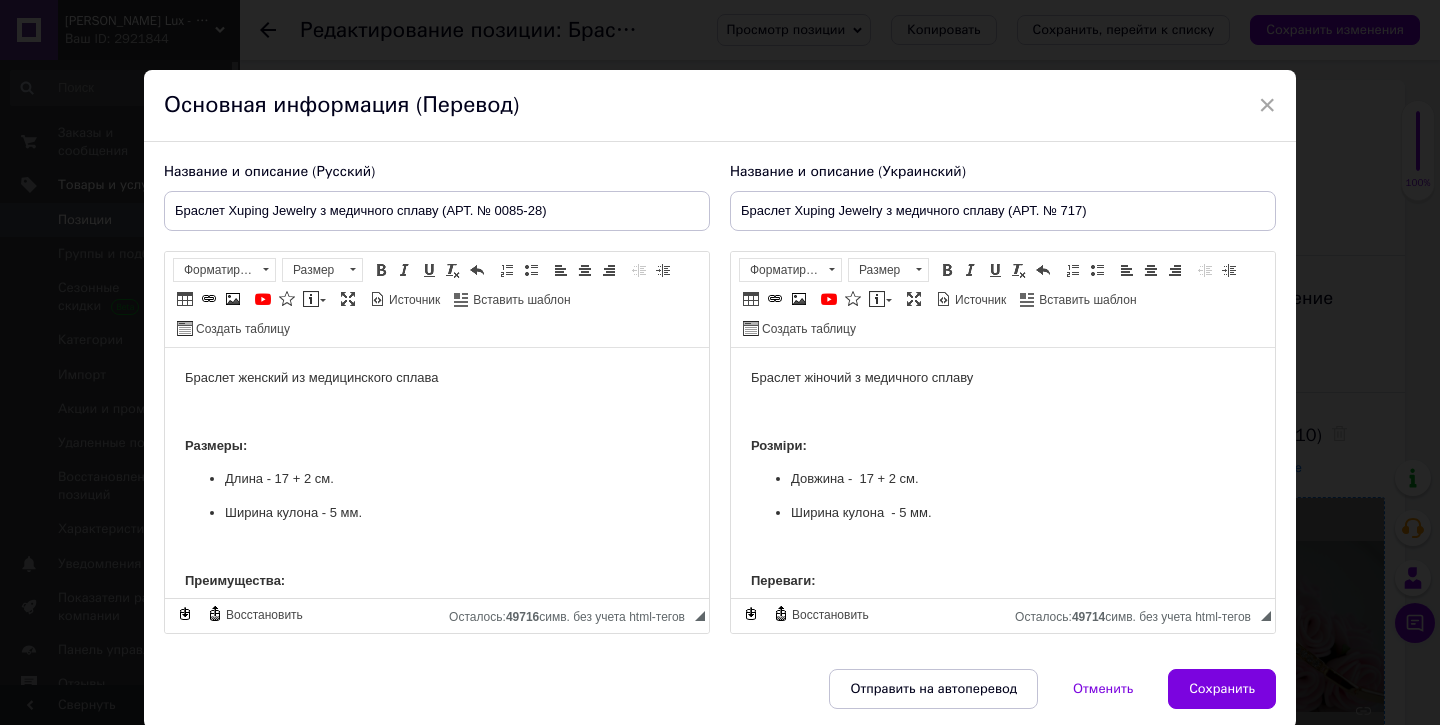 type on "Браслет Xuping Jewelry з медичного сплаву (АРТ. № 0085-28)" 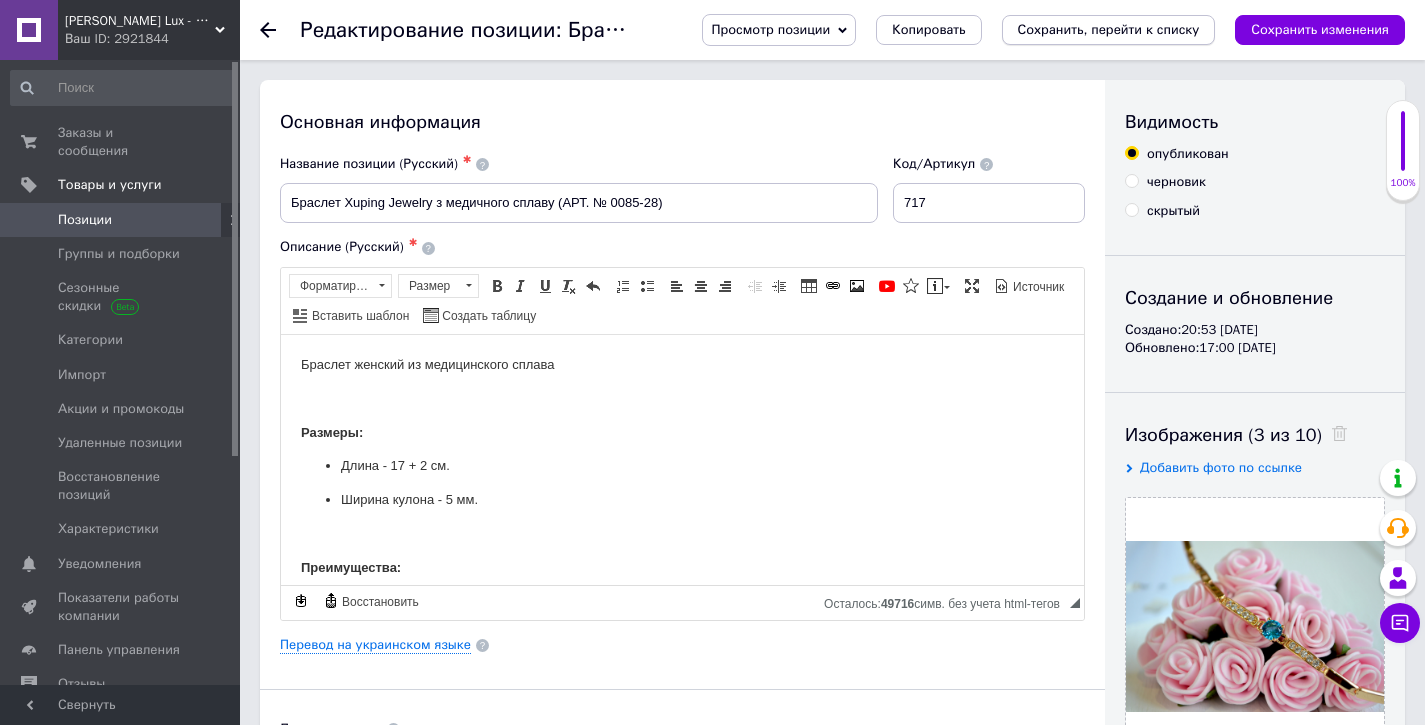 click on "Сохранить, перейти к списку" at bounding box center [1109, 29] 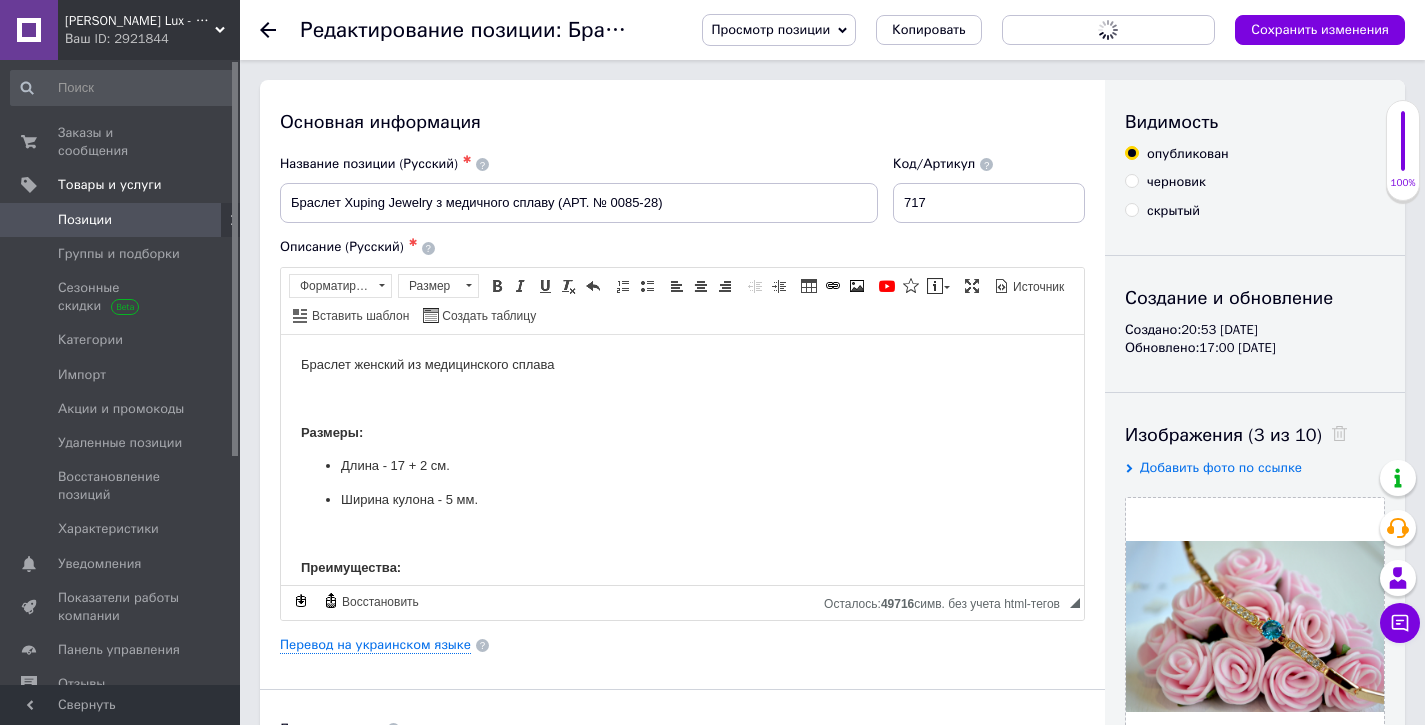 click 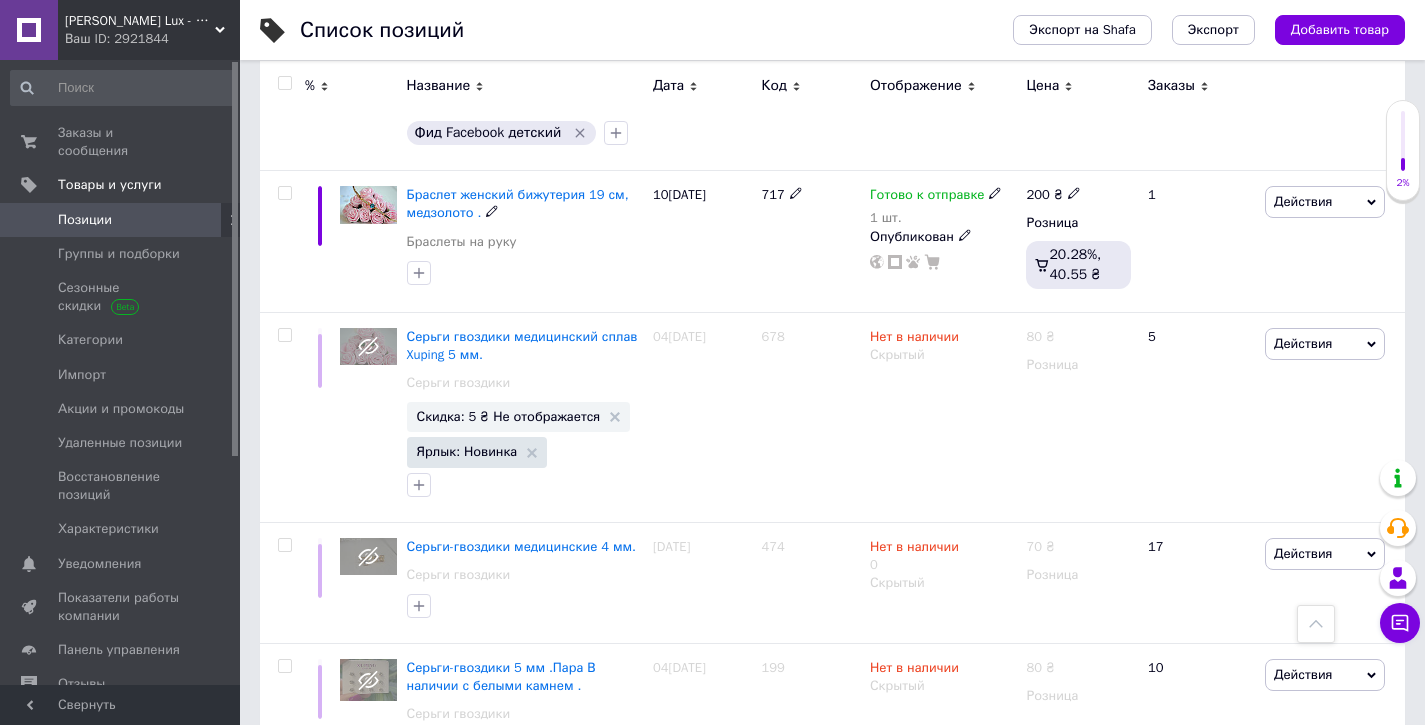 scroll, scrollTop: 1683, scrollLeft: 0, axis: vertical 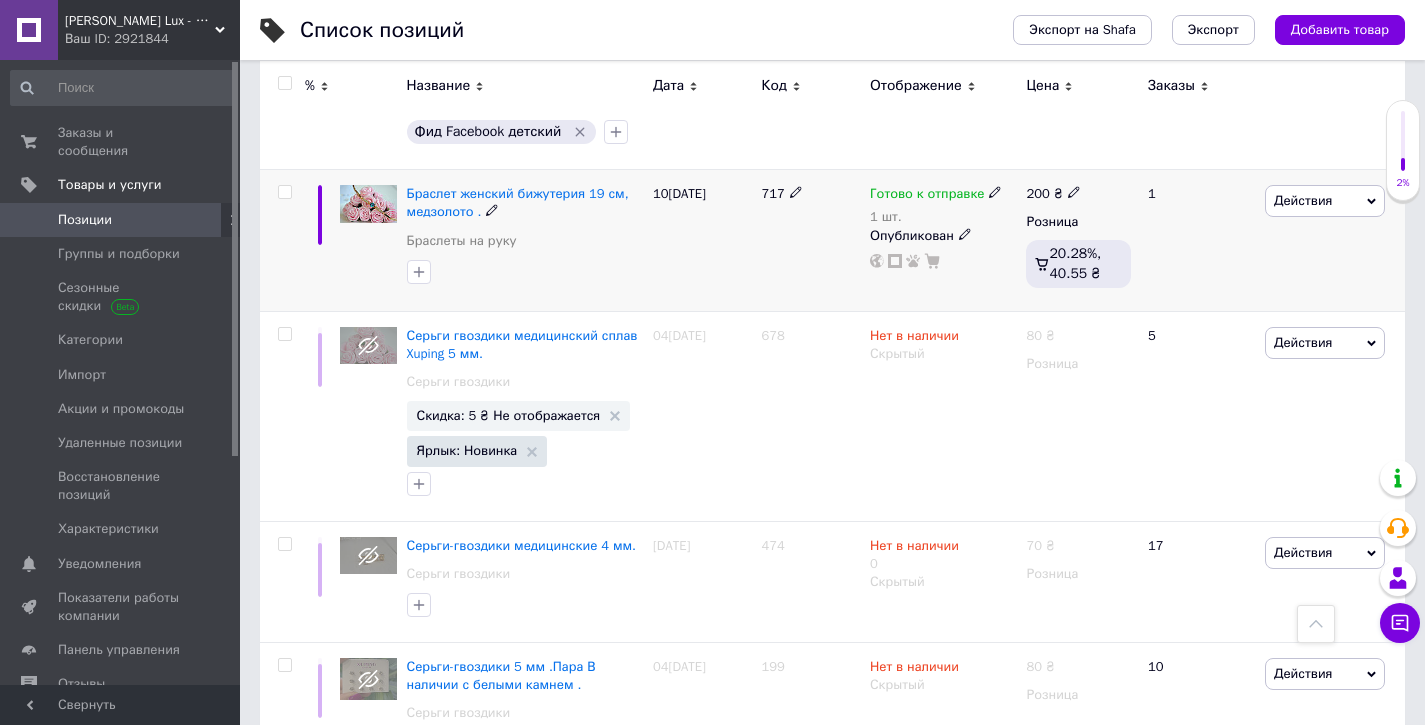 click 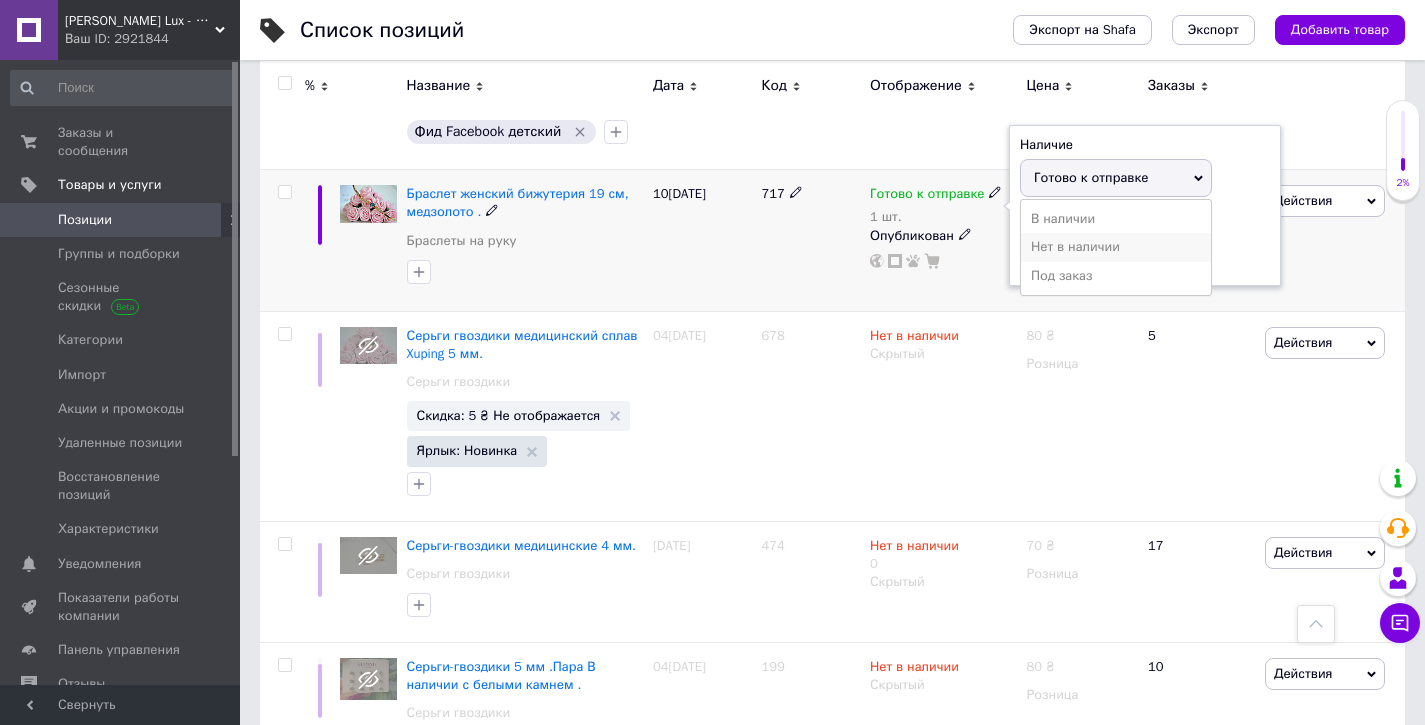 click on "Нет в наличии" at bounding box center [1116, 247] 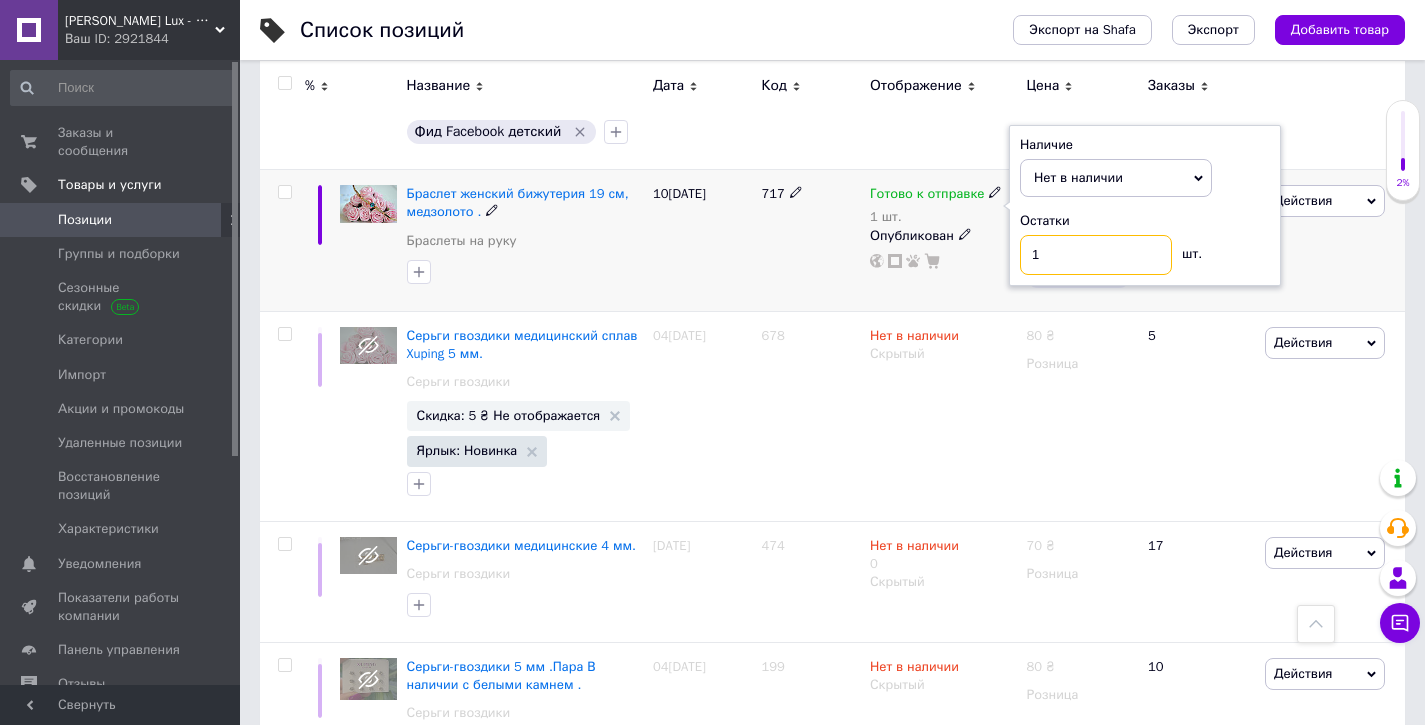 click on "1" at bounding box center [1096, 255] 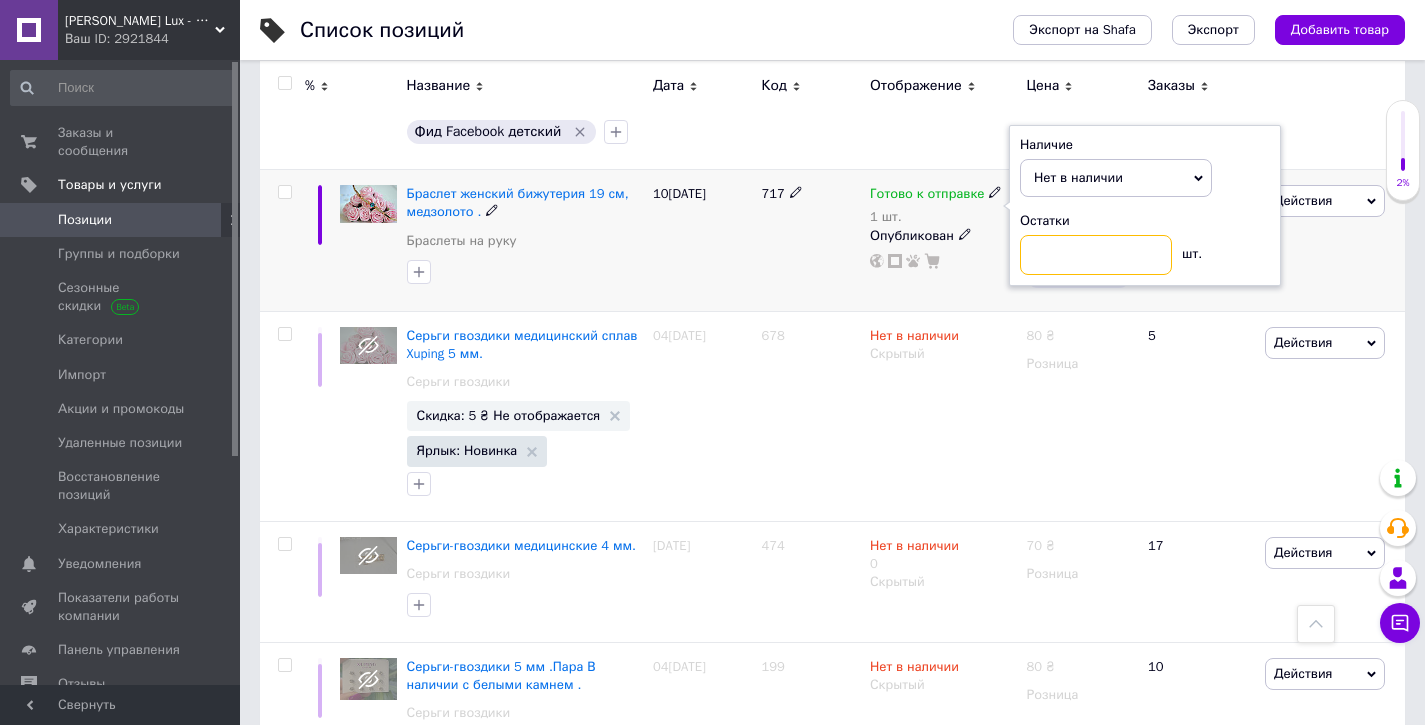 type 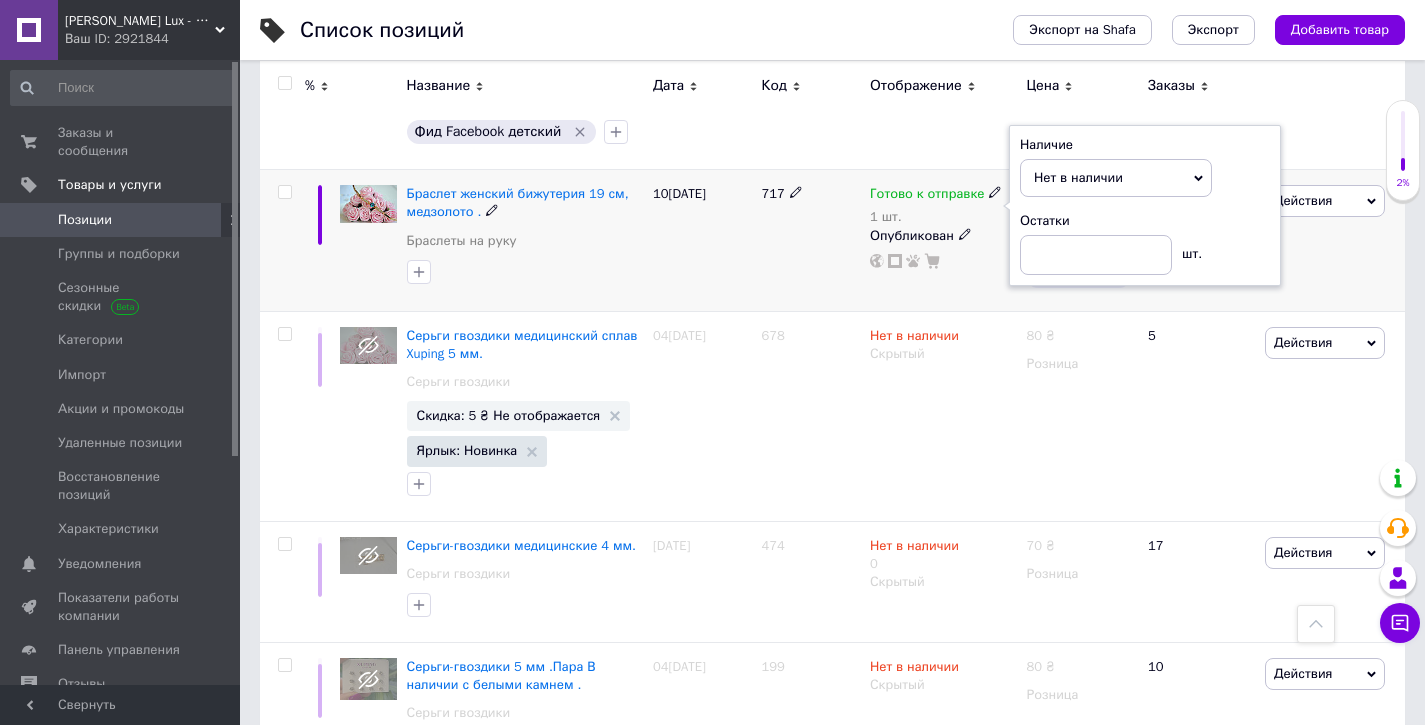 click on "Готово к отправке 1 шт. Наличие Нет в наличии В наличии Под заказ Готово к отправке Остатки шт. Опубликован" at bounding box center (943, 240) 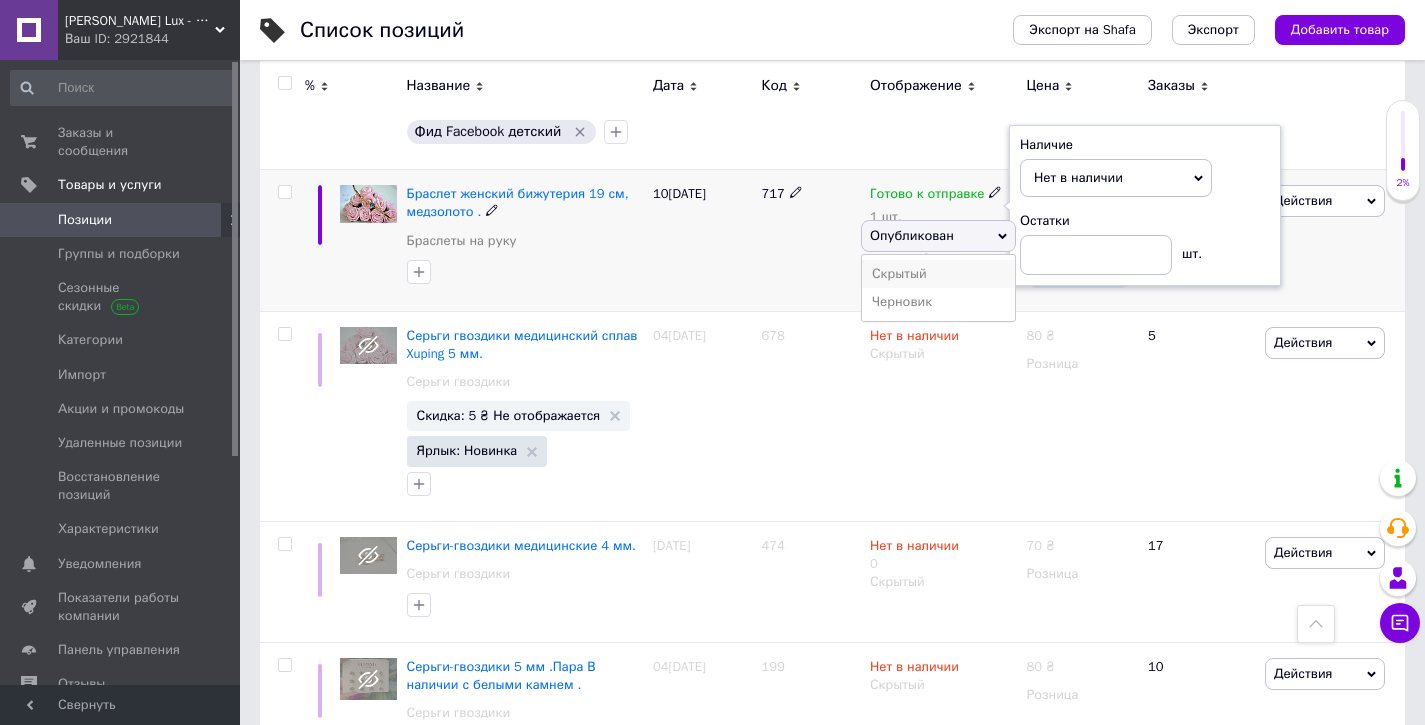 click on "Скрытый" at bounding box center [938, 274] 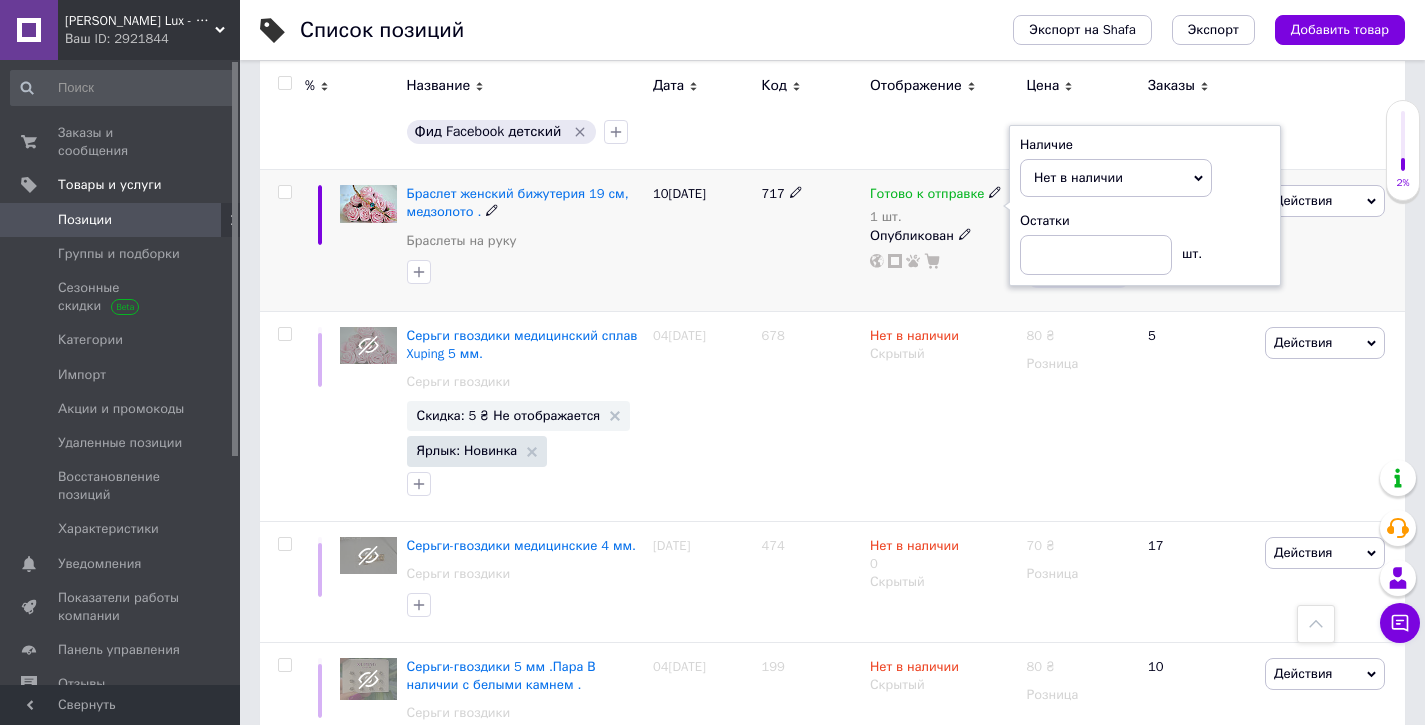 click on "10[DATE]" at bounding box center (702, 240) 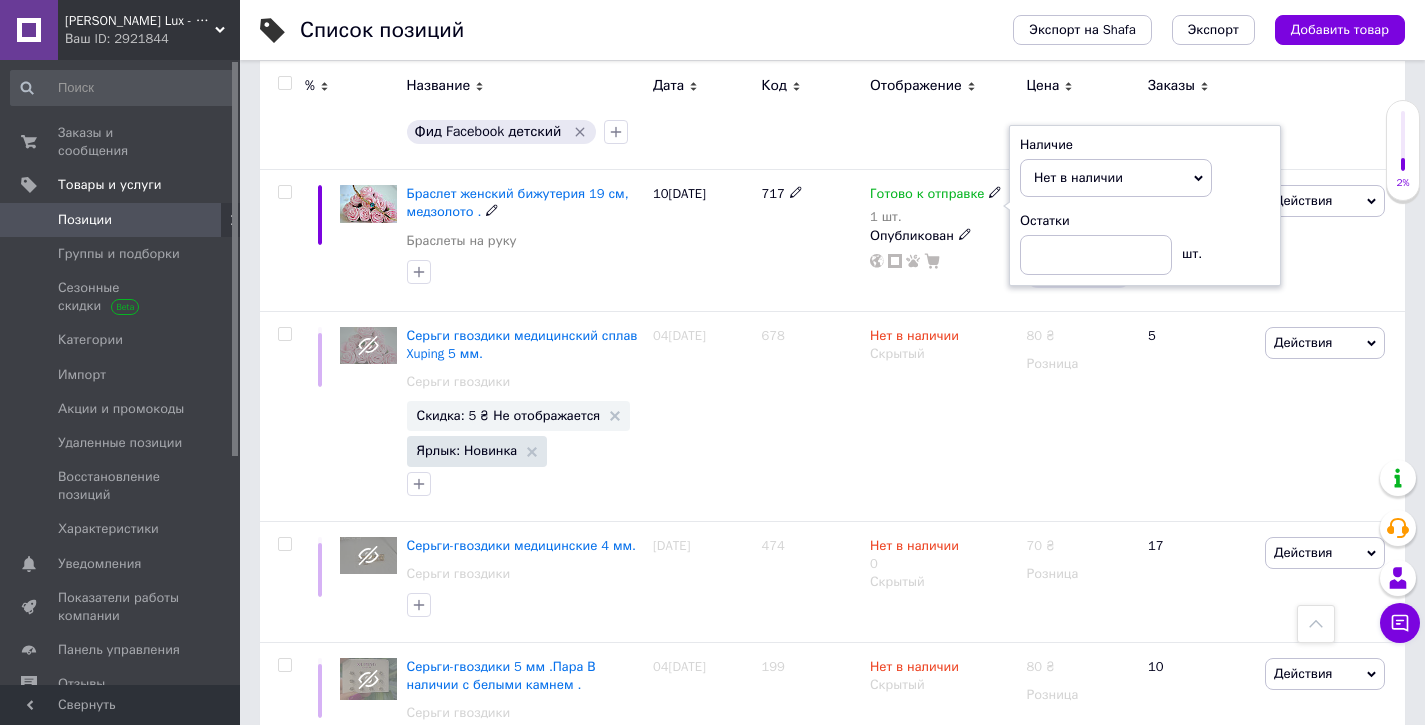 click at bounding box center (943, 261) 